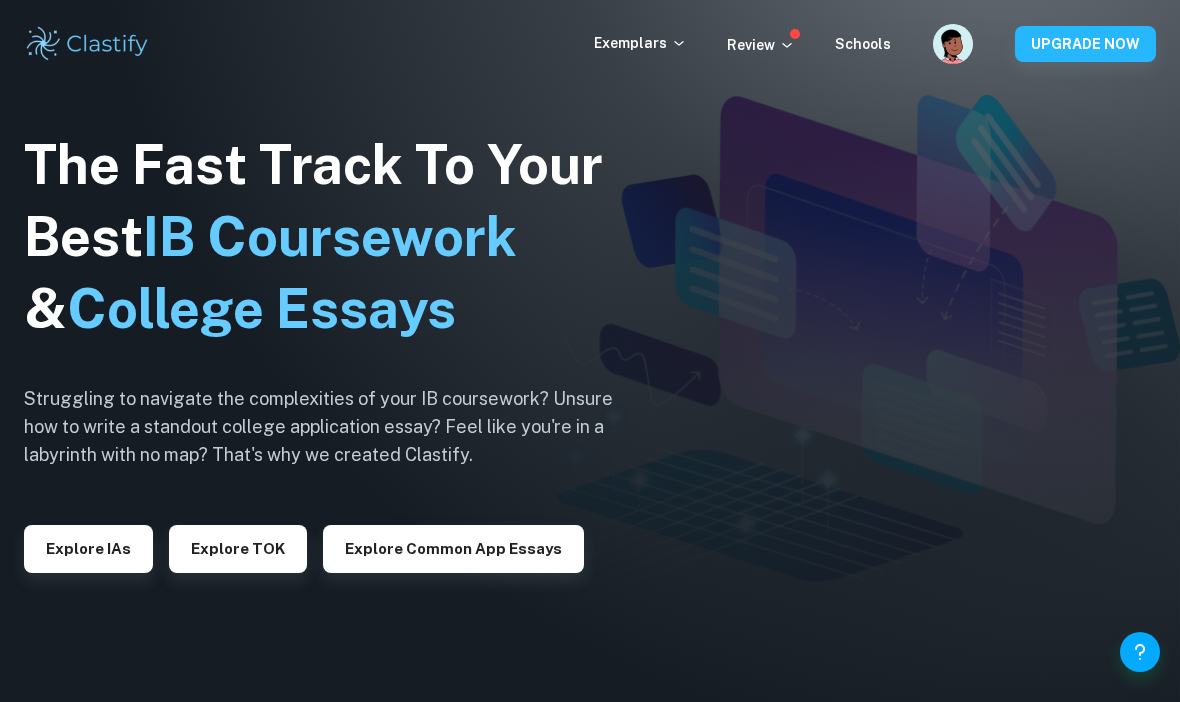 scroll, scrollTop: 0, scrollLeft: 0, axis: both 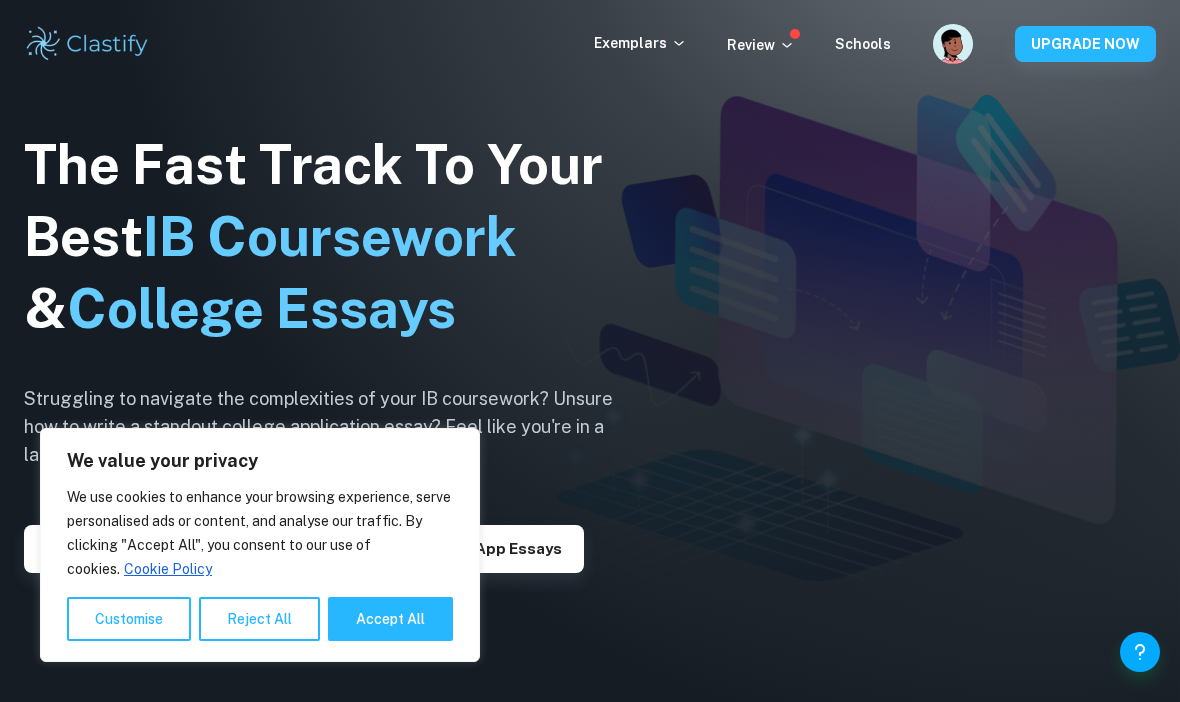 click on "Accept All" at bounding box center [390, 619] 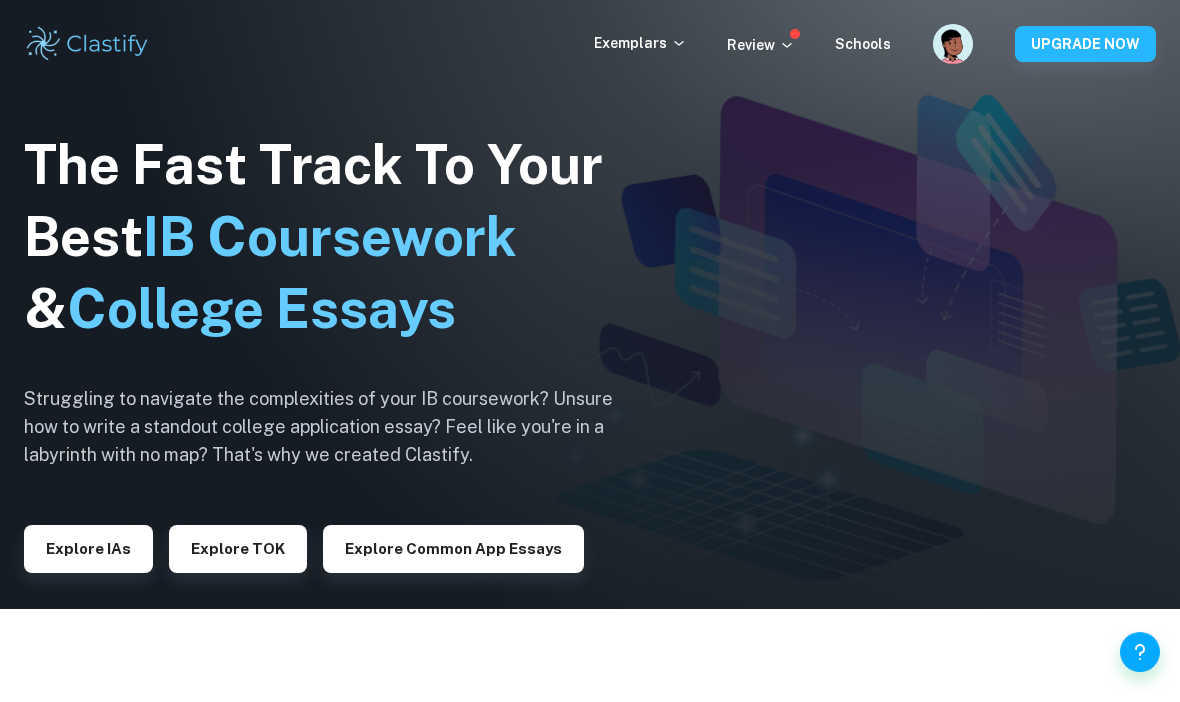 scroll, scrollTop: 92, scrollLeft: 0, axis: vertical 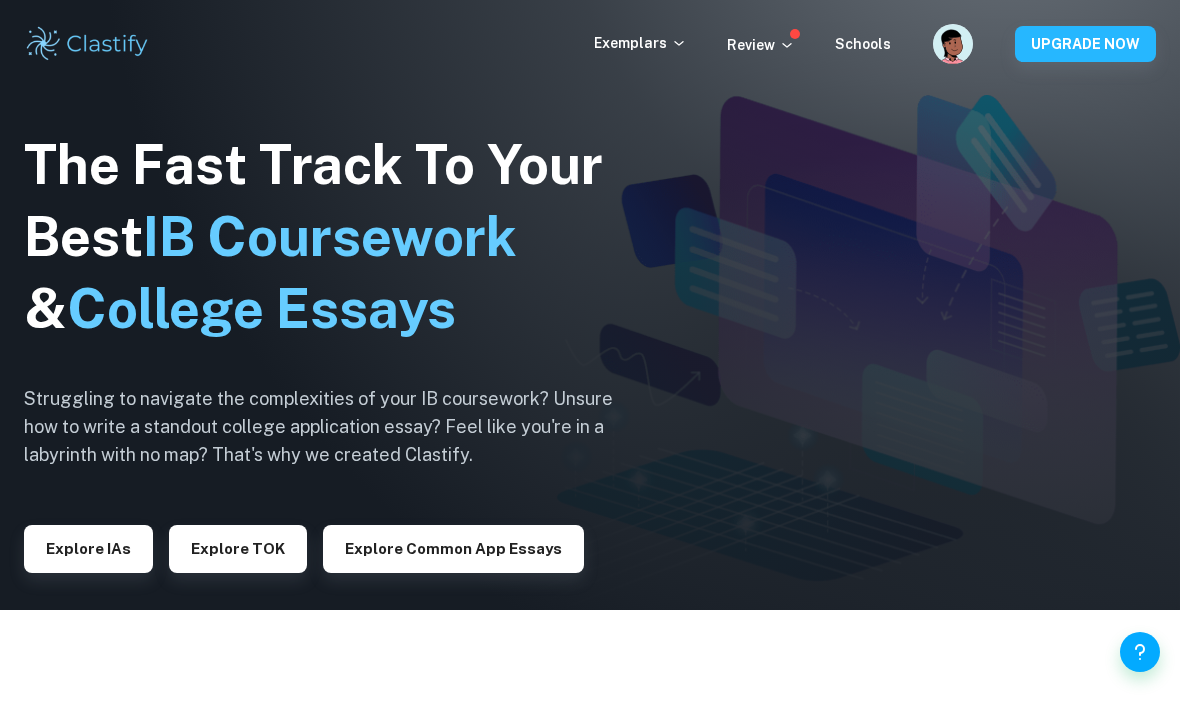 click 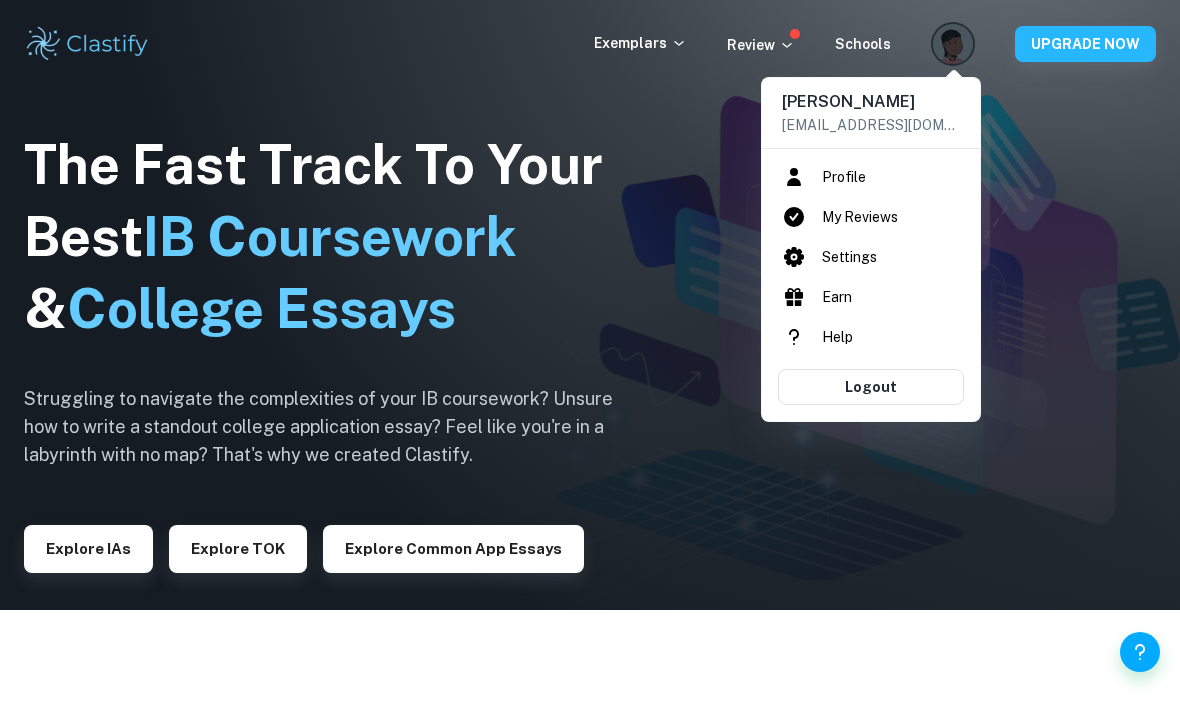 click at bounding box center [590, 351] 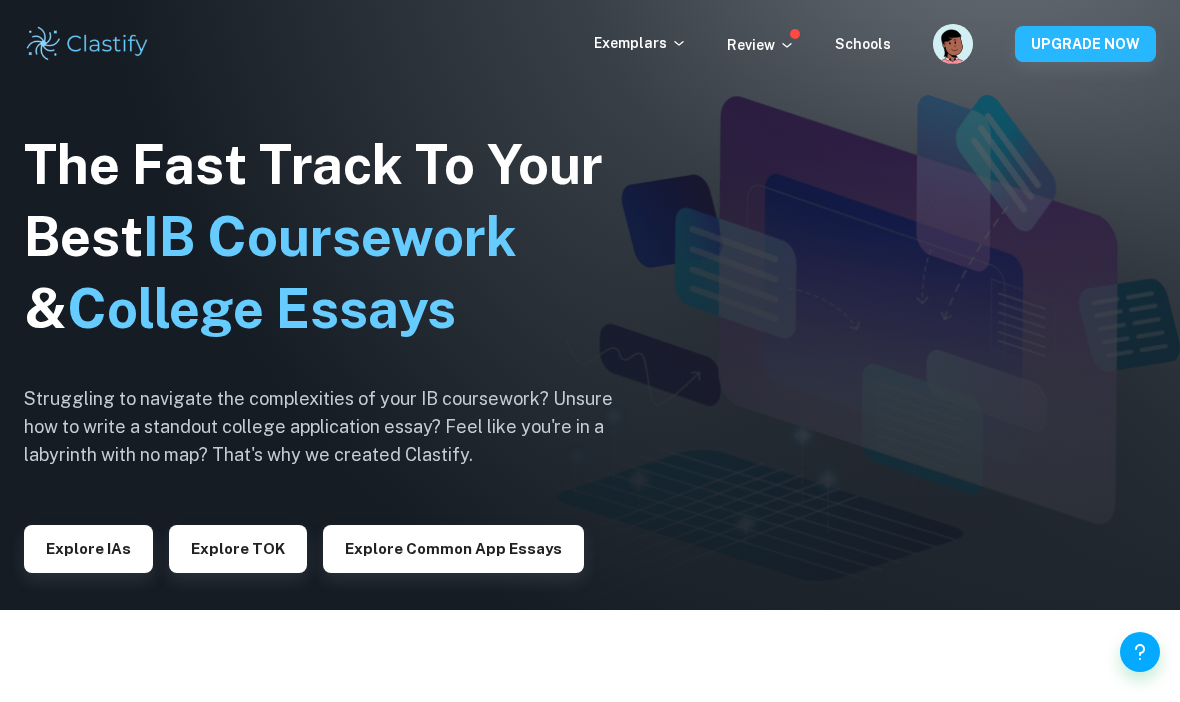 click on "Explore IAs" at bounding box center [88, 549] 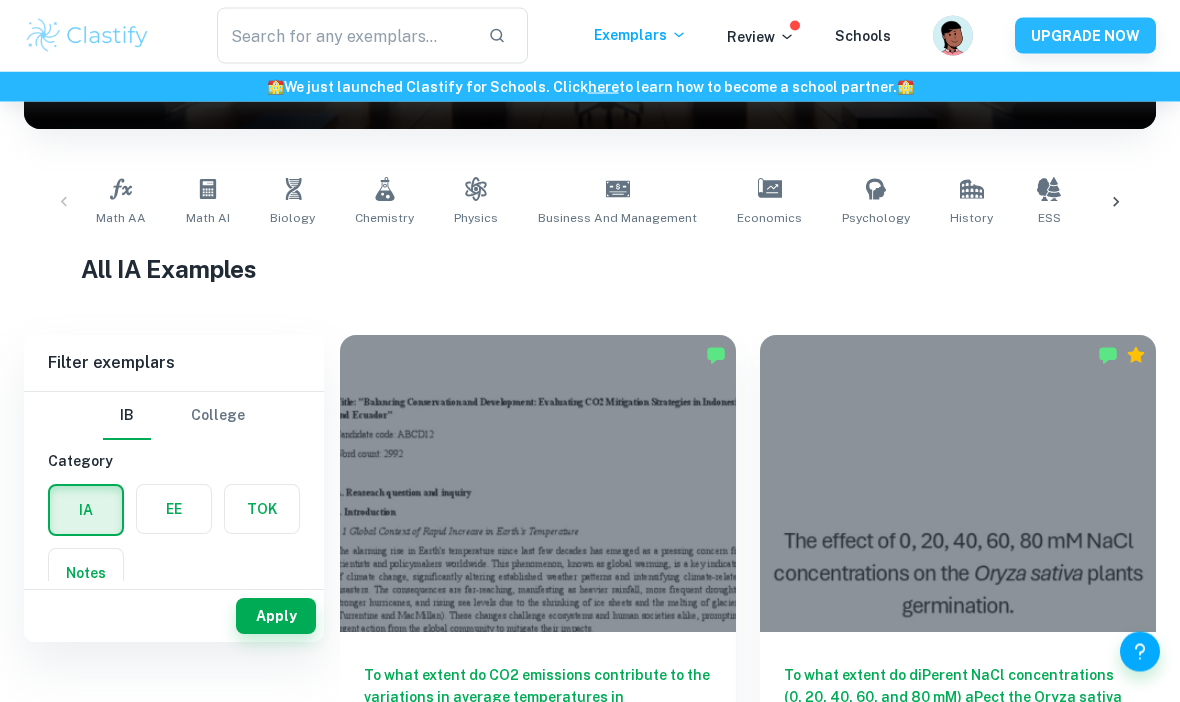 scroll, scrollTop: 340, scrollLeft: 0, axis: vertical 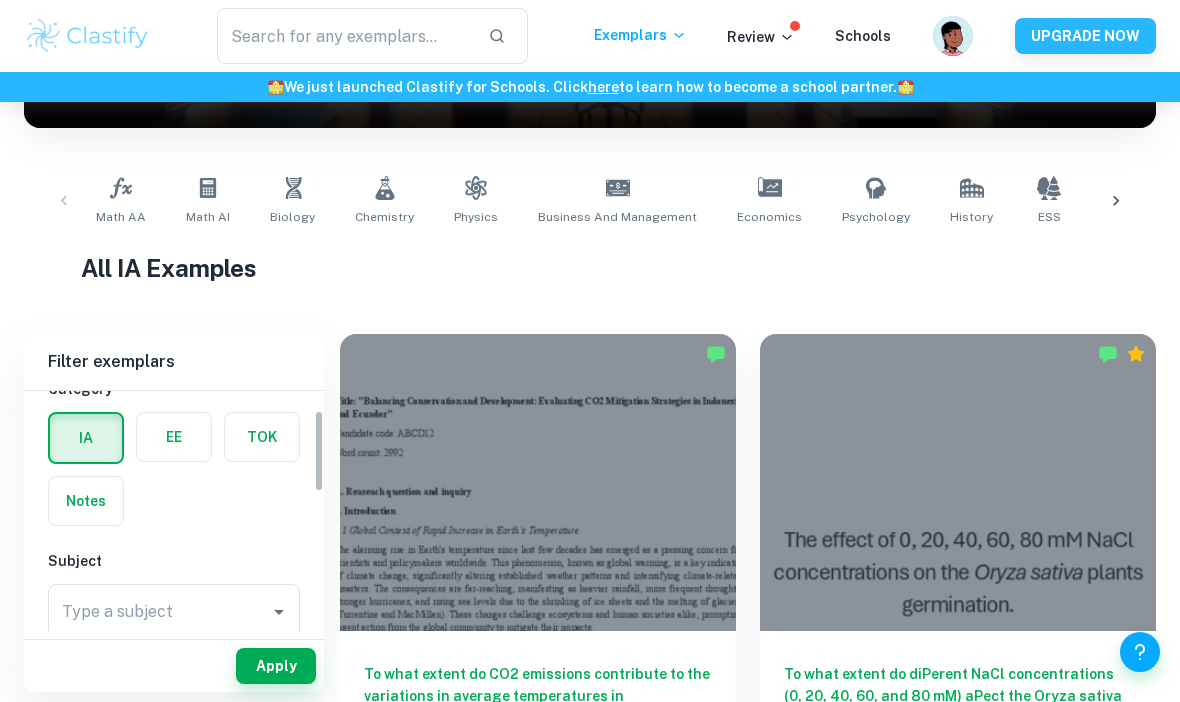 click 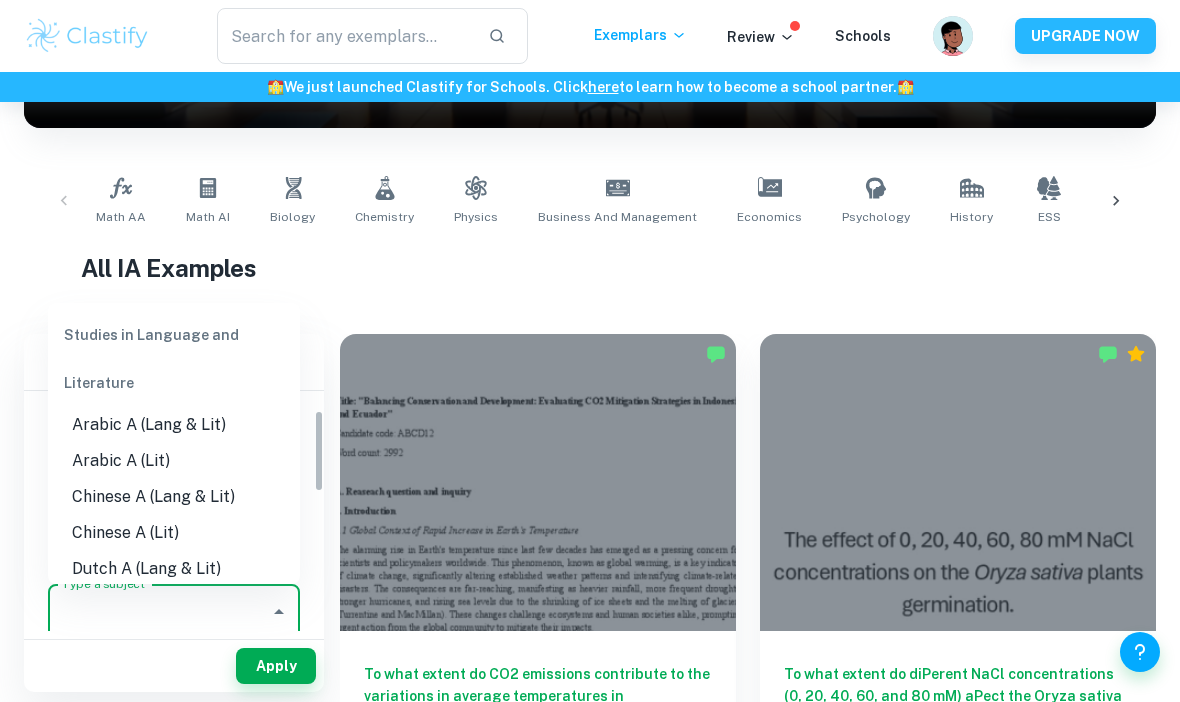 scroll, scrollTop: 355, scrollLeft: 0, axis: vertical 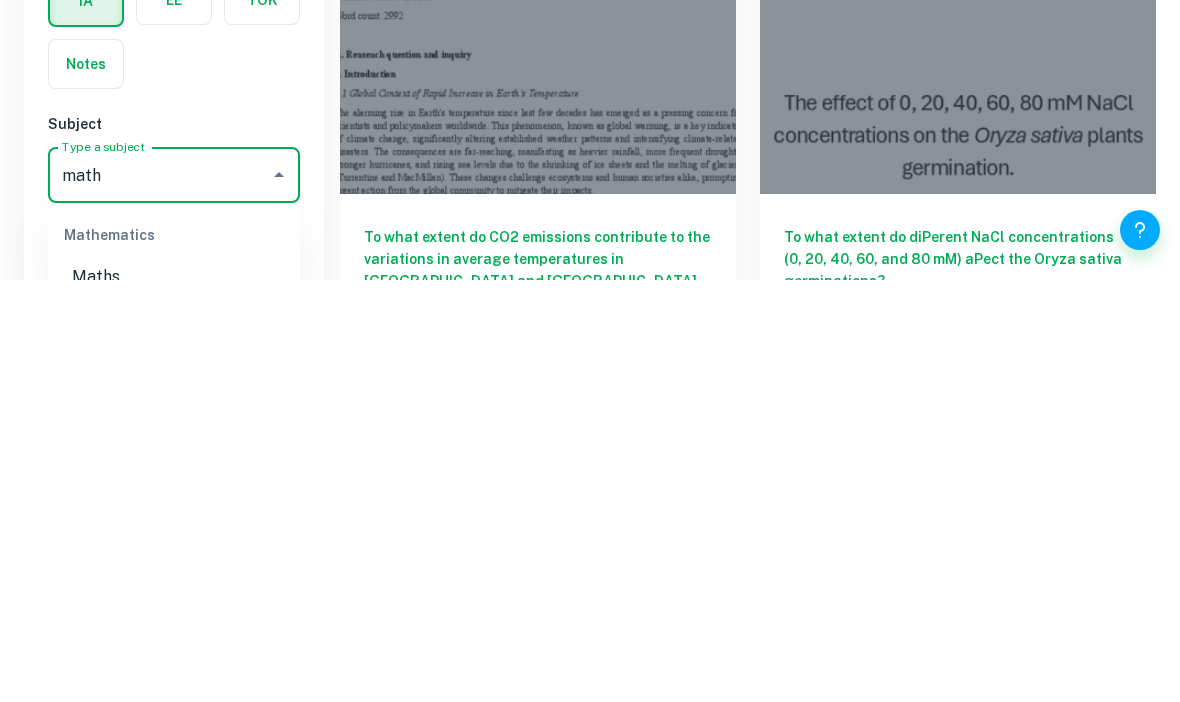 click on "Math AA" at bounding box center [174, 735] 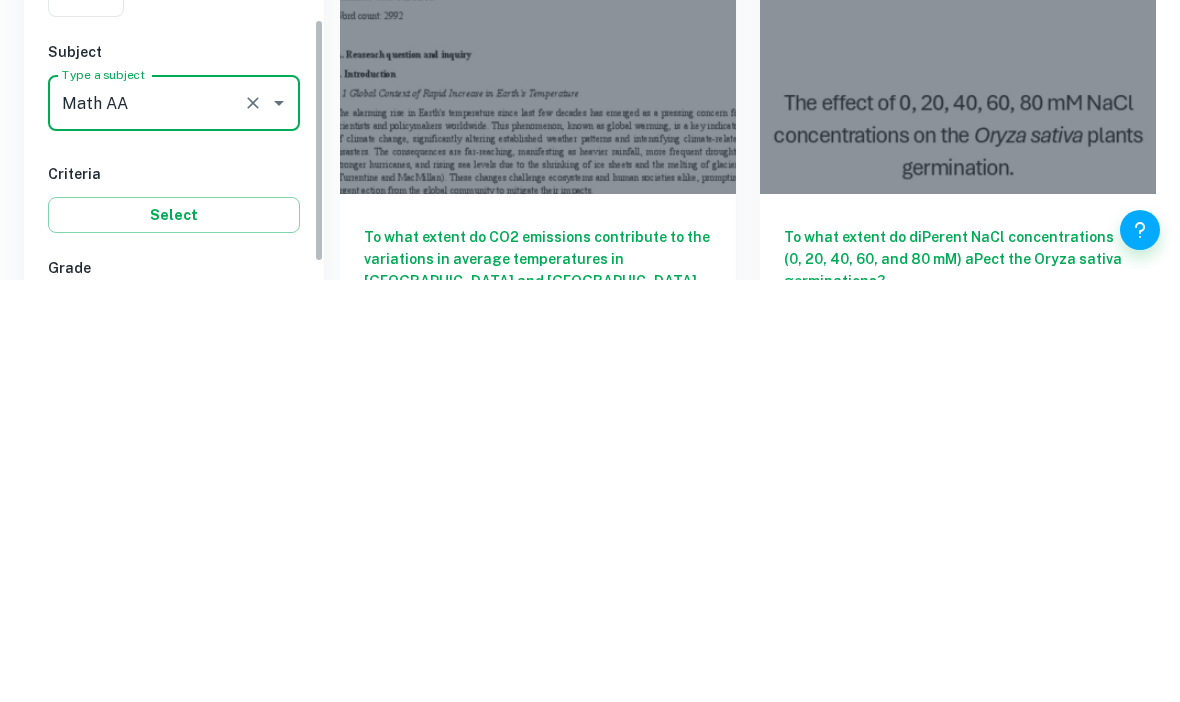 scroll, scrollTop: 170, scrollLeft: 0, axis: vertical 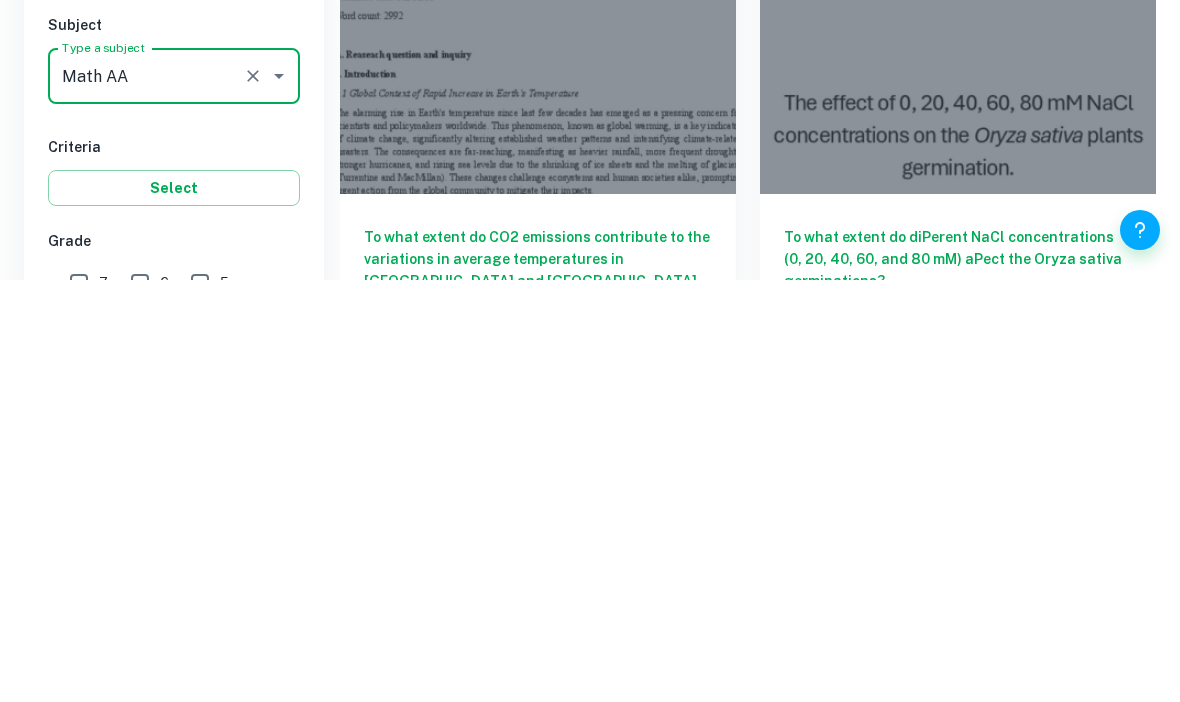 click on "7" at bounding box center (79, 705) 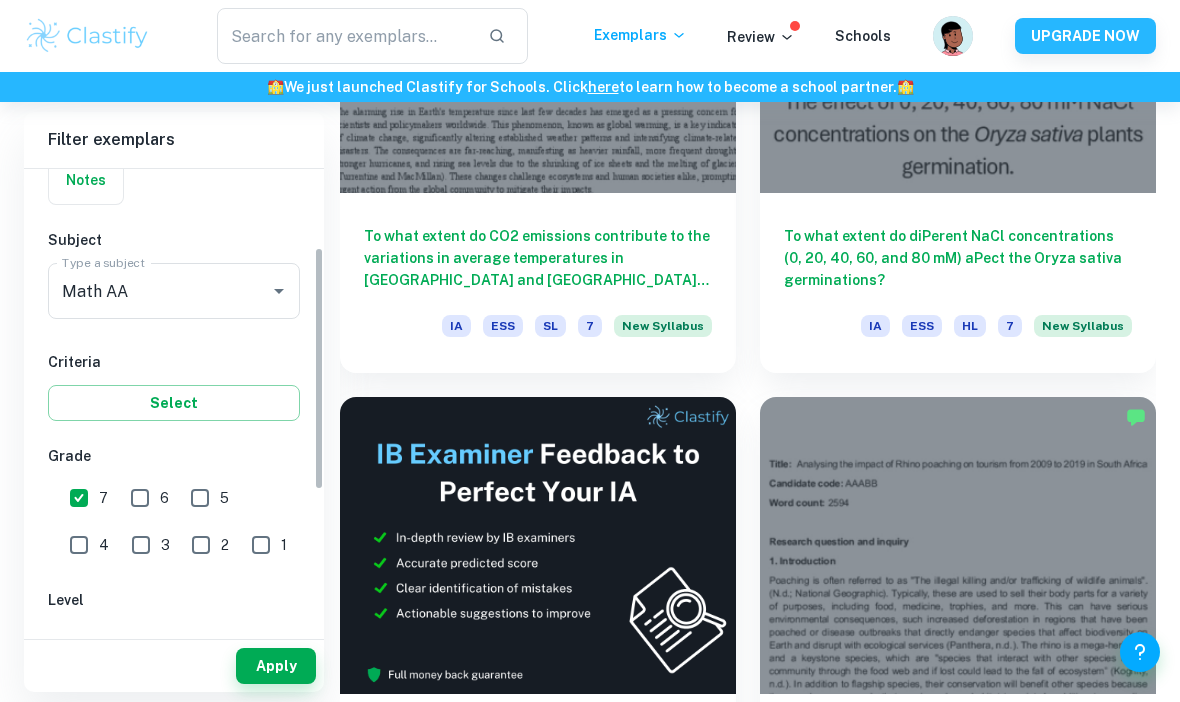 click on "Select" at bounding box center (174, 403) 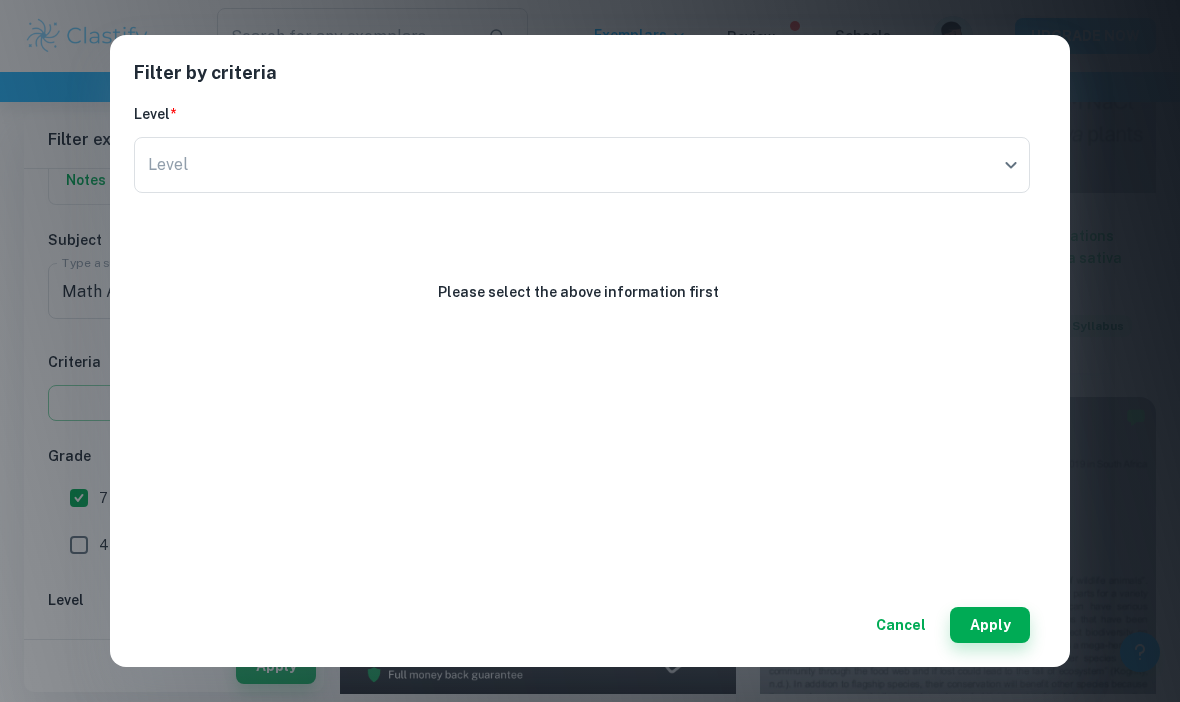 click on "We value your privacy We use cookies to enhance your browsing experience, serve personalised ads or content, and analyse our traffic. By clicking "Accept All", you consent to our use of cookies.   Cookie Policy Customise   Reject All   Accept All   Customise Consent Preferences   We use cookies to help you navigate efficiently and perform certain functions. You will find detailed information about all cookies under each consent category below. The cookies that are categorised as "Necessary" are stored on your browser as they are essential for enabling the basic functionalities of the site. ...  Show more For more information on how Google's third-party cookies operate and handle your data, see:   Google Privacy Policy Necessary Always Active Necessary cookies are required to enable the basic features of this site, such as providing secure log-in or adjusting your consent preferences. These cookies do not store any personally identifiable data. Functional Analytics Performance Advertisement Uncategorised" at bounding box center (590, -325) 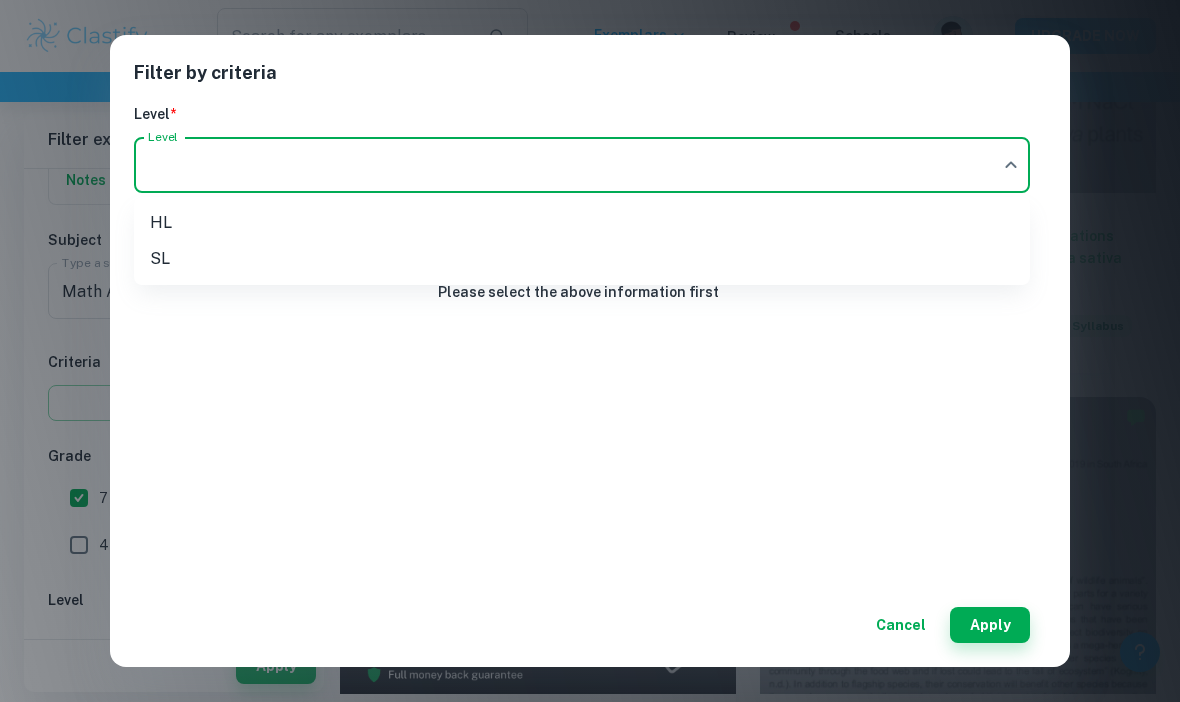 click on "HL" at bounding box center (582, 223) 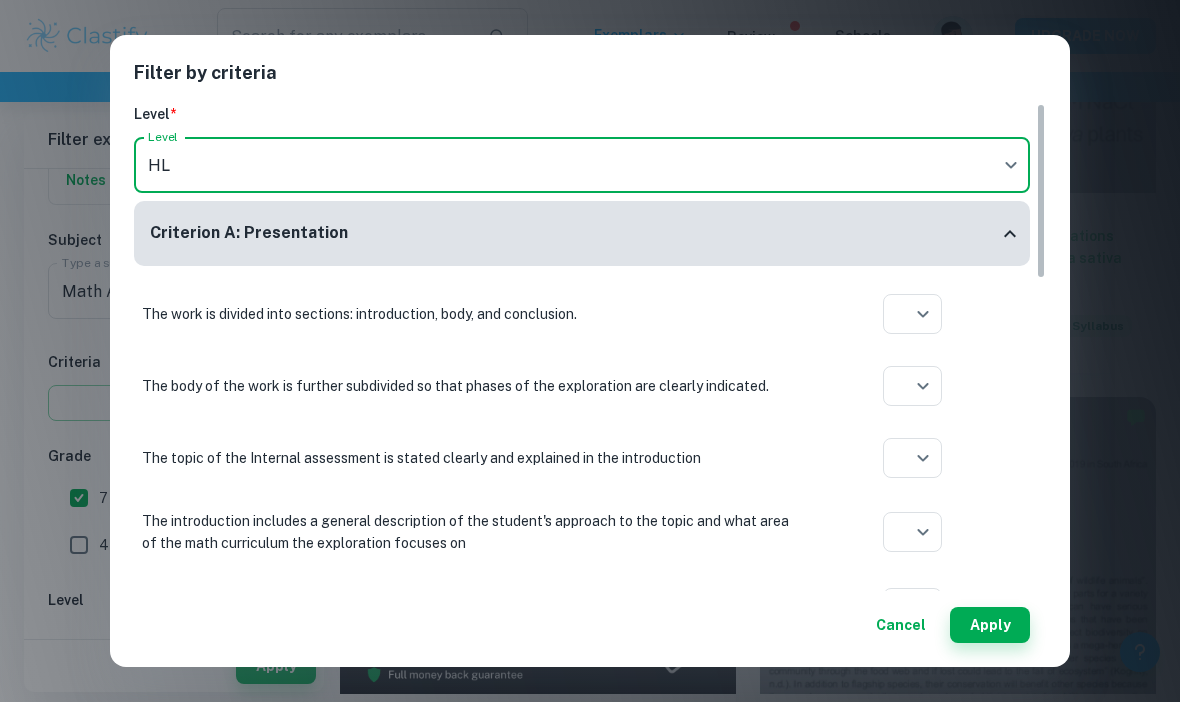 click on "We value your privacy We use cookies to enhance your browsing experience, serve personalised ads or content, and analyse our traffic. By clicking "Accept All", you consent to our use of cookies.   Cookie Policy Customise   Reject All   Accept All   Customise Consent Preferences   We use cookies to help you navigate efficiently and perform certain functions. You will find detailed information about all cookies under each consent category below. The cookies that are categorised as "Necessary" are stored on your browser as they are essential for enabling the basic functionalities of the site. ...  Show more For more information on how Google's third-party cookies operate and handle your data, see:   Google Privacy Policy Necessary Always Active Necessary cookies are required to enable the basic features of this site, such as providing secure log-in or adjusting your consent preferences. These cookies do not store any personally identifiable data. Functional Analytics Performance Advertisement Uncategorised" at bounding box center (590, -325) 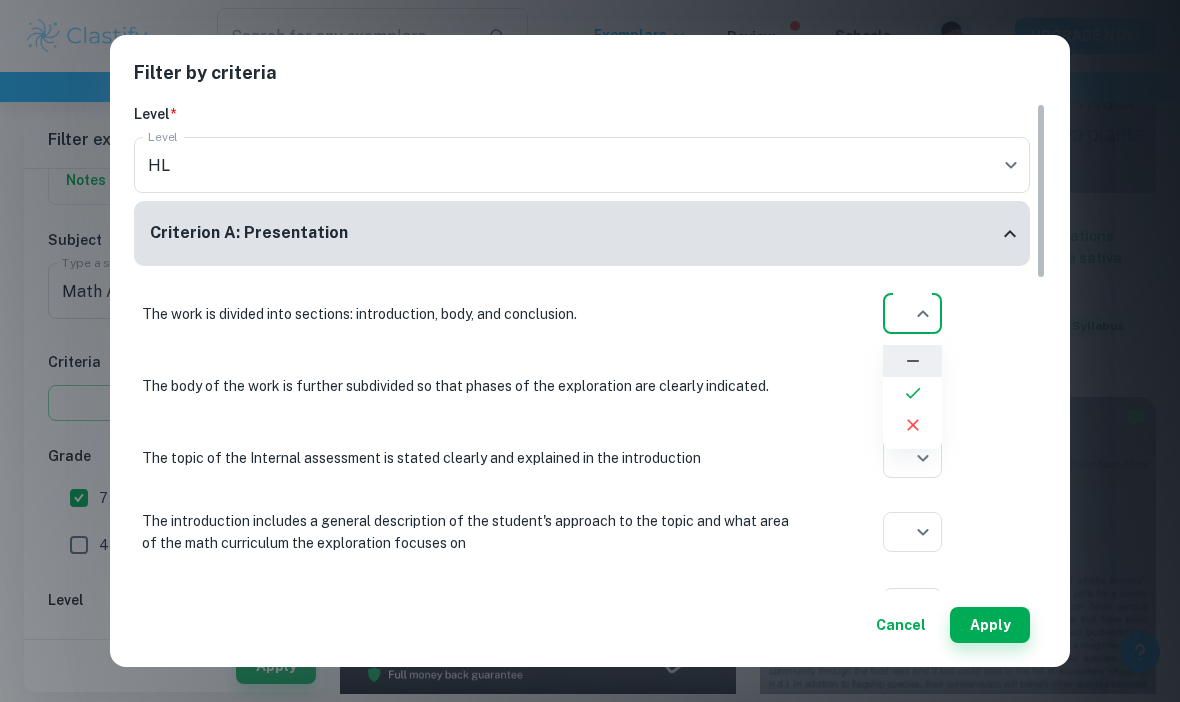 click 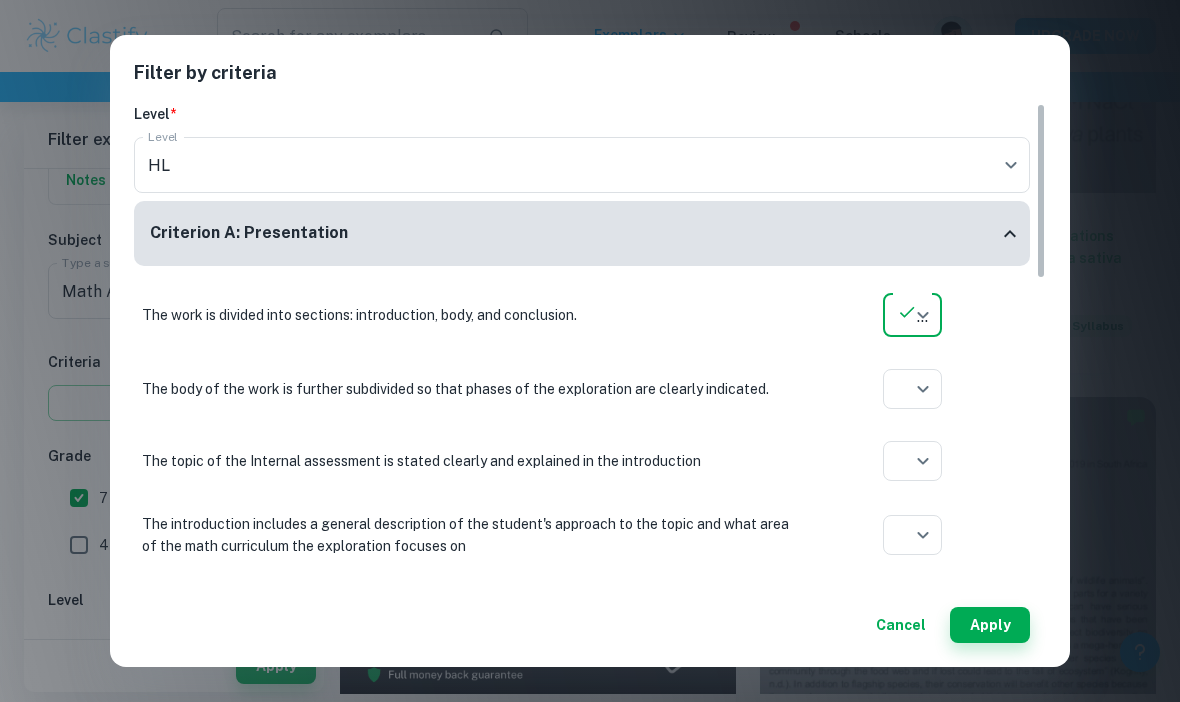 click on "We value your privacy We use cookies to enhance your browsing experience, serve personalised ads or content, and analyse our traffic. By clicking "Accept All", you consent to our use of cookies.   Cookie Policy Customise   Reject All   Accept All   Customise Consent Preferences   We use cookies to help you navigate efficiently and perform certain functions. You will find detailed information about all cookies under each consent category below. The cookies that are categorised as "Necessary" are stored on your browser as they are essential for enabling the basic functionalities of the site. ...  Show more For more information on how Google's third-party cookies operate and handle your data, see:   Google Privacy Policy Necessary Always Active Necessary cookies are required to enable the basic features of this site, such as providing secure log-in or adjusting your consent preferences. These cookies do not store any personally identifiable data. Functional Analytics Performance Advertisement Uncategorised" at bounding box center (590, -325) 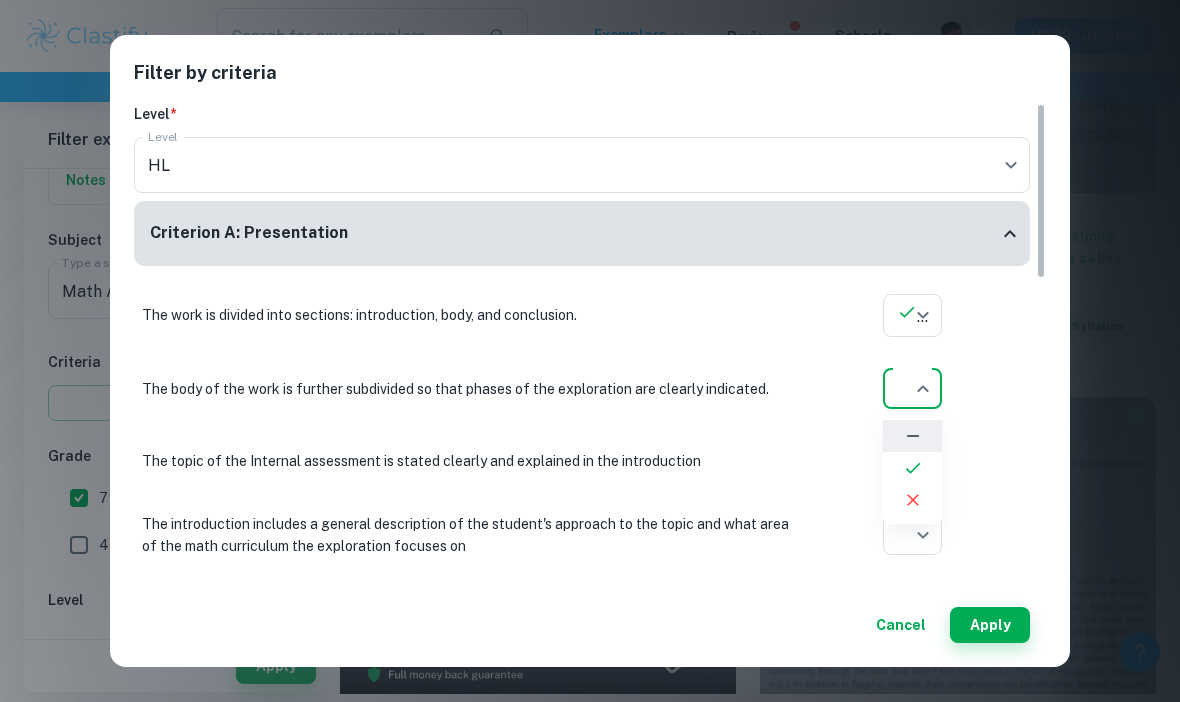 click 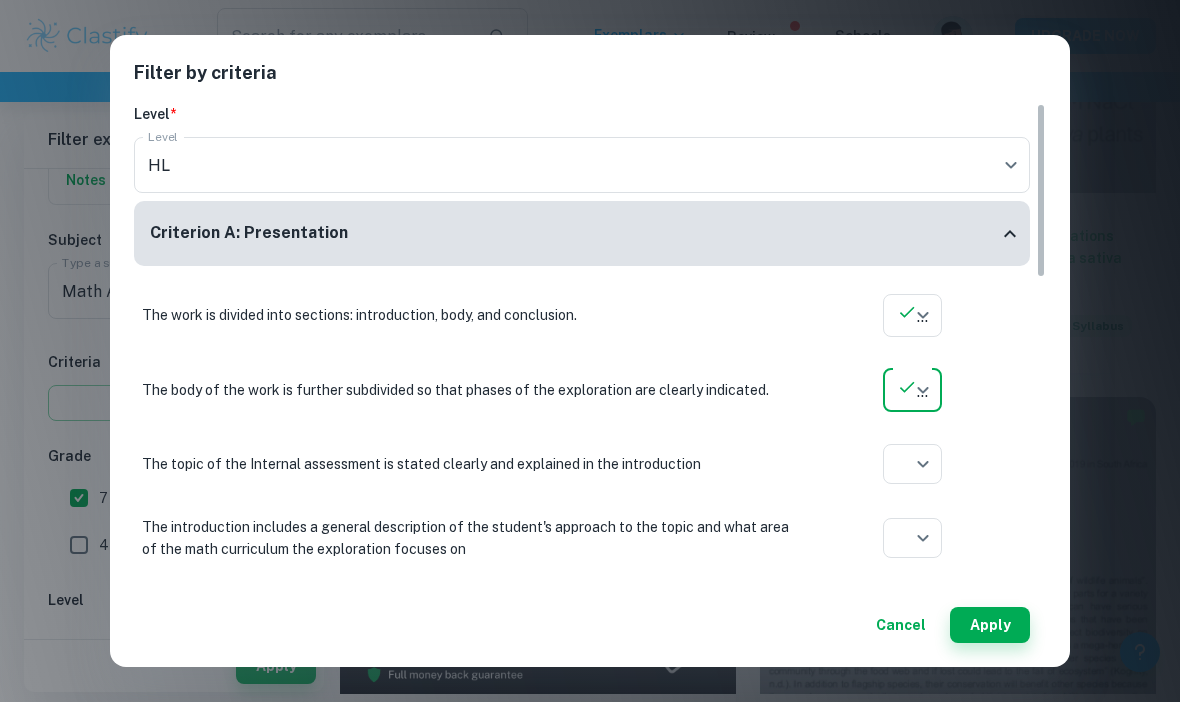 type on "yes" 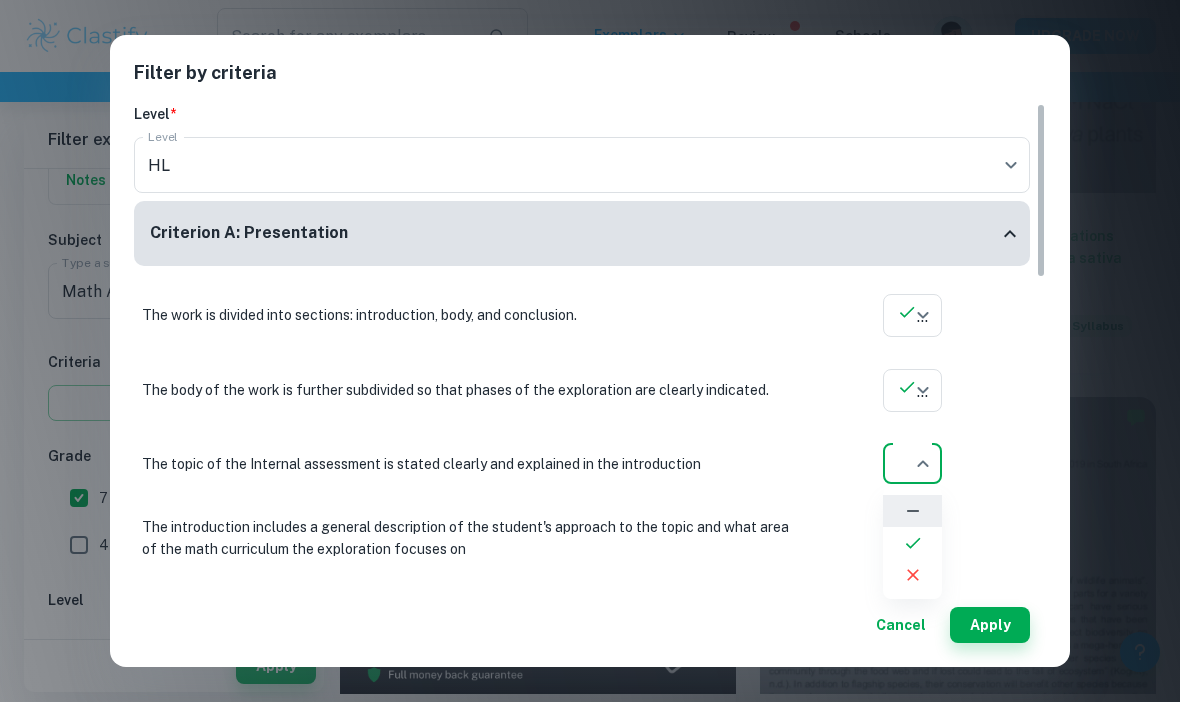 click at bounding box center [912, 543] 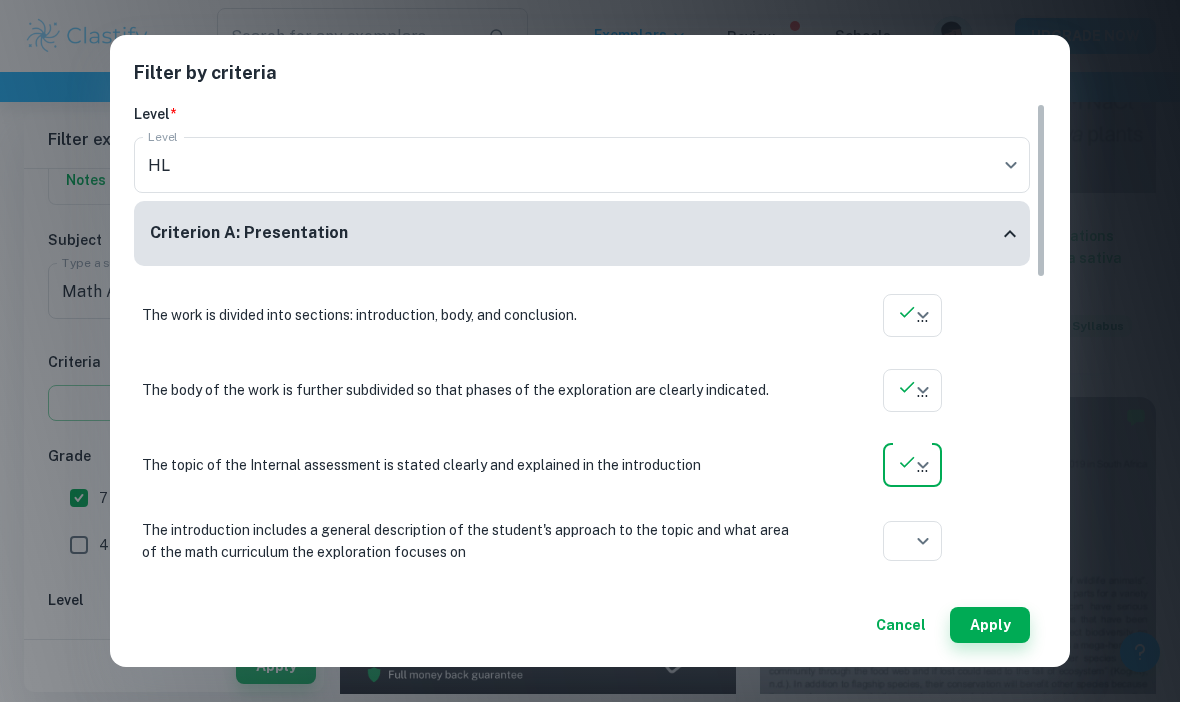 click on "We value your privacy We use cookies to enhance your browsing experience, serve personalised ads or content, and analyse our traffic. By clicking "Accept All", you consent to our use of cookies.   Cookie Policy Customise   Reject All   Accept All   Customise Consent Preferences   We use cookies to help you navigate efficiently and perform certain functions. You will find detailed information about all cookies under each consent category below. The cookies that are categorised as "Necessary" are stored on your browser as they are essential for enabling the basic functionalities of the site. ...  Show more For more information on how Google's third-party cookies operate and handle your data, see:   Google Privacy Policy Necessary Always Active Necessary cookies are required to enable the basic features of this site, such as providing secure log-in or adjusting your consent preferences. These cookies do not store any personally identifiable data. Functional Analytics Performance Advertisement Uncategorised" at bounding box center (590, -325) 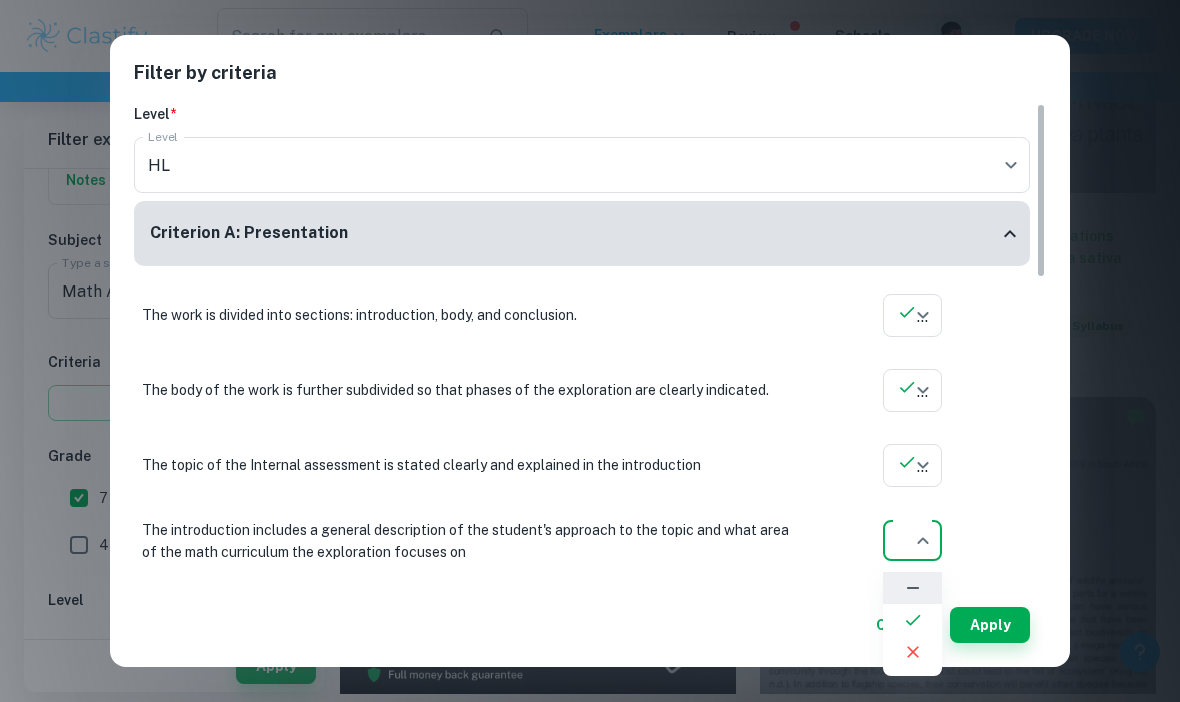 click 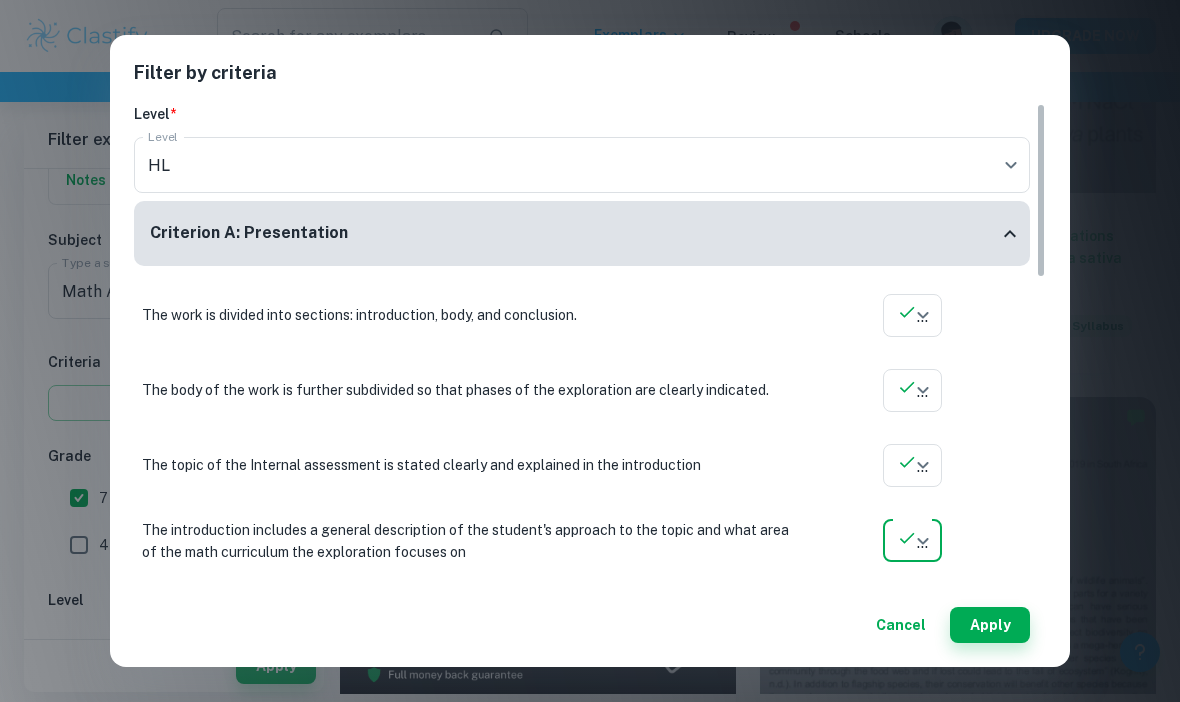 type on "yes" 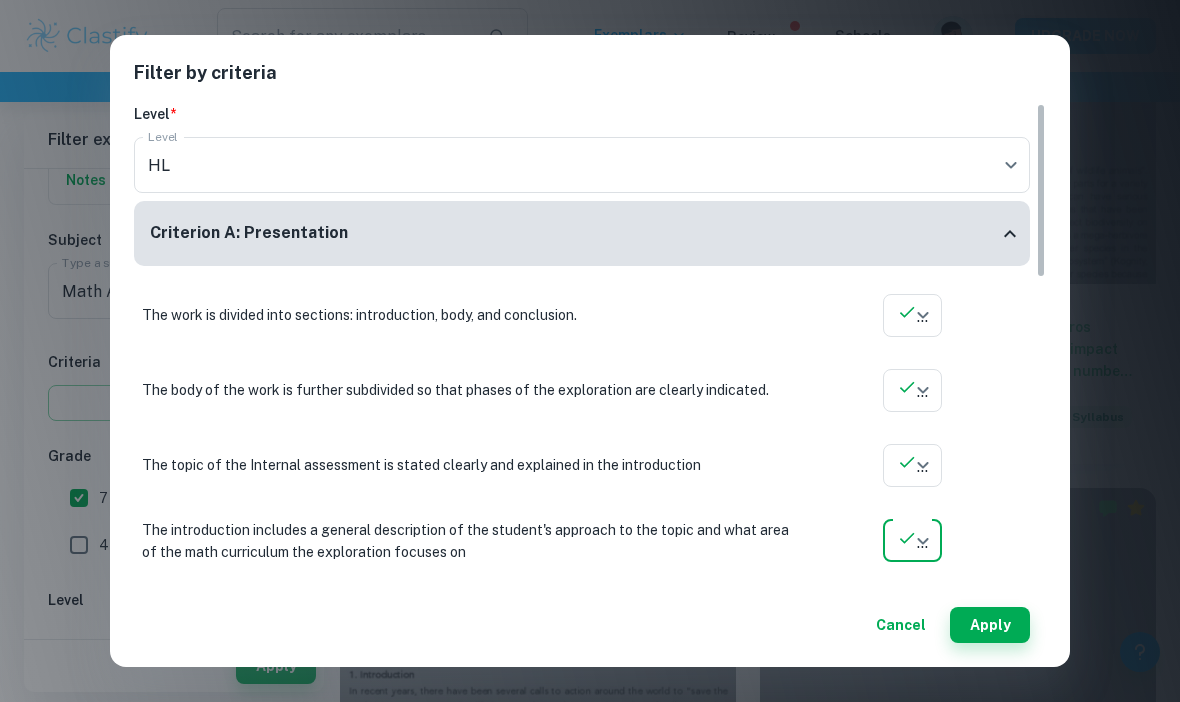 scroll, scrollTop: 1190, scrollLeft: 0, axis: vertical 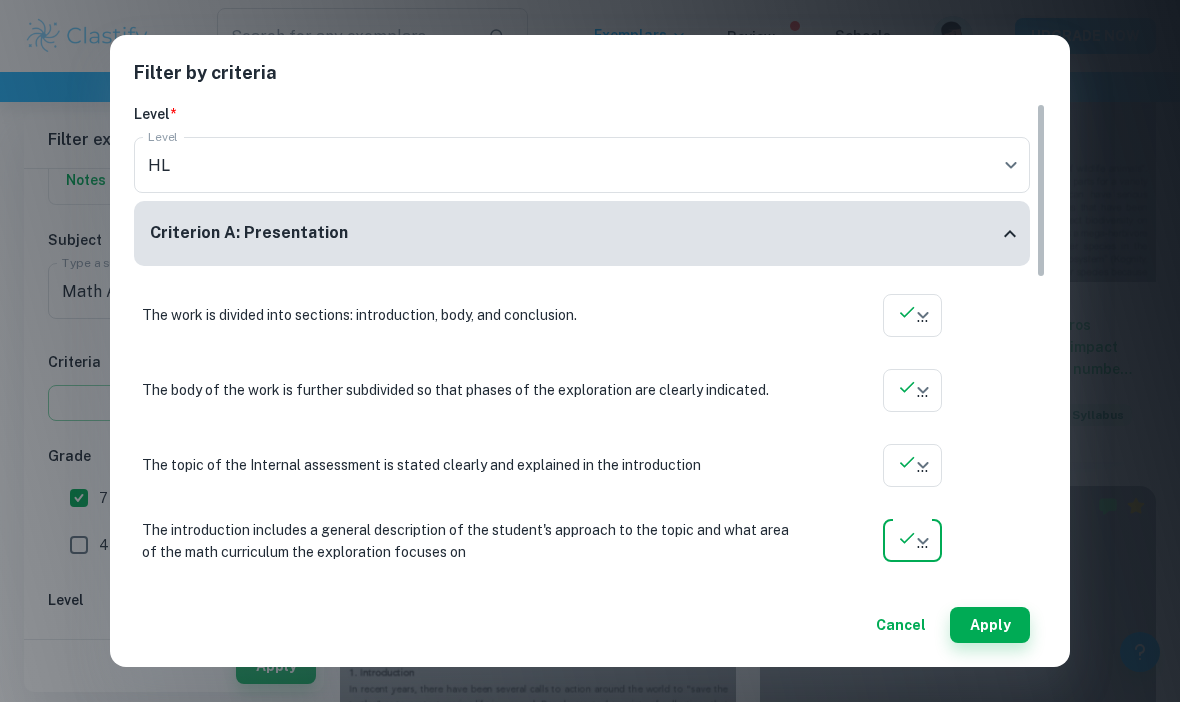 click on "We value your privacy We use cookies to enhance your browsing experience, serve personalised ads or content, and analyse our traffic. By clicking "Accept All", you consent to our use of cookies.   Cookie Policy Customise   Reject All   Accept All   Customise Consent Preferences   We use cookies to help you navigate efficiently and perform certain functions. You will find detailed information about all cookies under each consent category below. The cookies that are categorised as "Necessary" are stored on your browser as they are essential for enabling the basic functionalities of the site. ...  Show more For more information on how Google's third-party cookies operate and handle your data, see:   Google Privacy Policy Necessary Always Active Necessary cookies are required to enable the basic features of this site, such as providing secure log-in or adjusting your consent preferences. These cookies do not store any personally identifiable data. Functional Analytics Performance Advertisement Uncategorised" at bounding box center (590, -737) 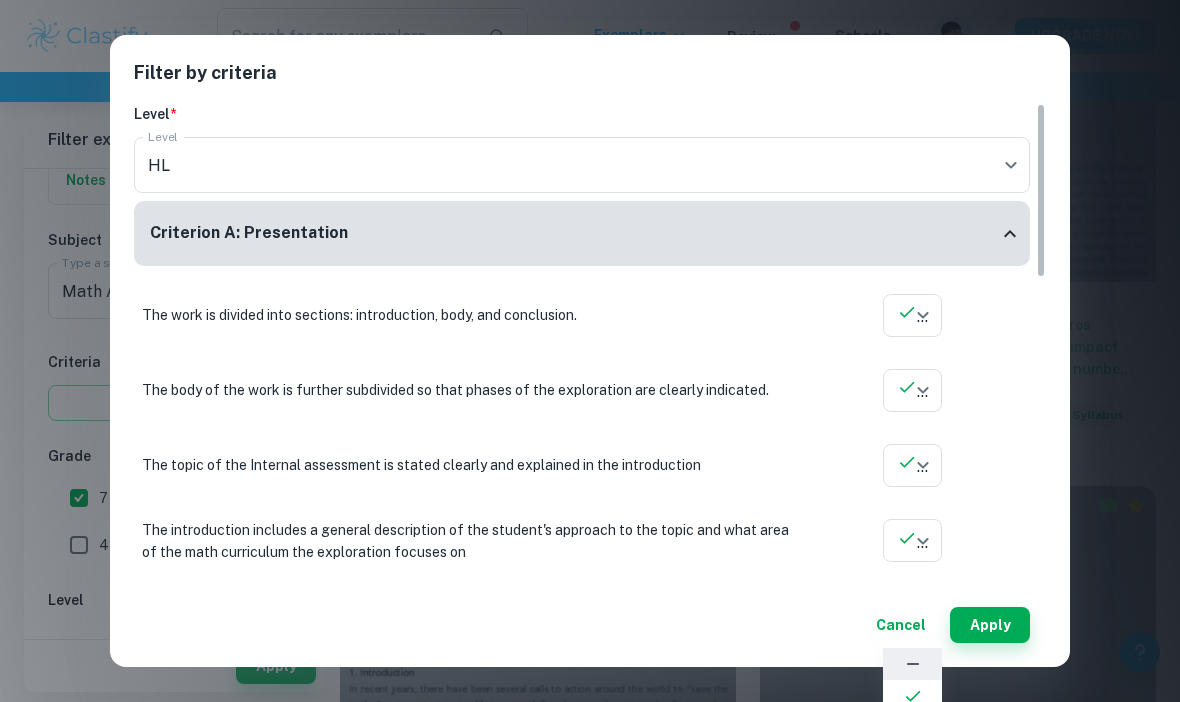 click at bounding box center [912, 696] 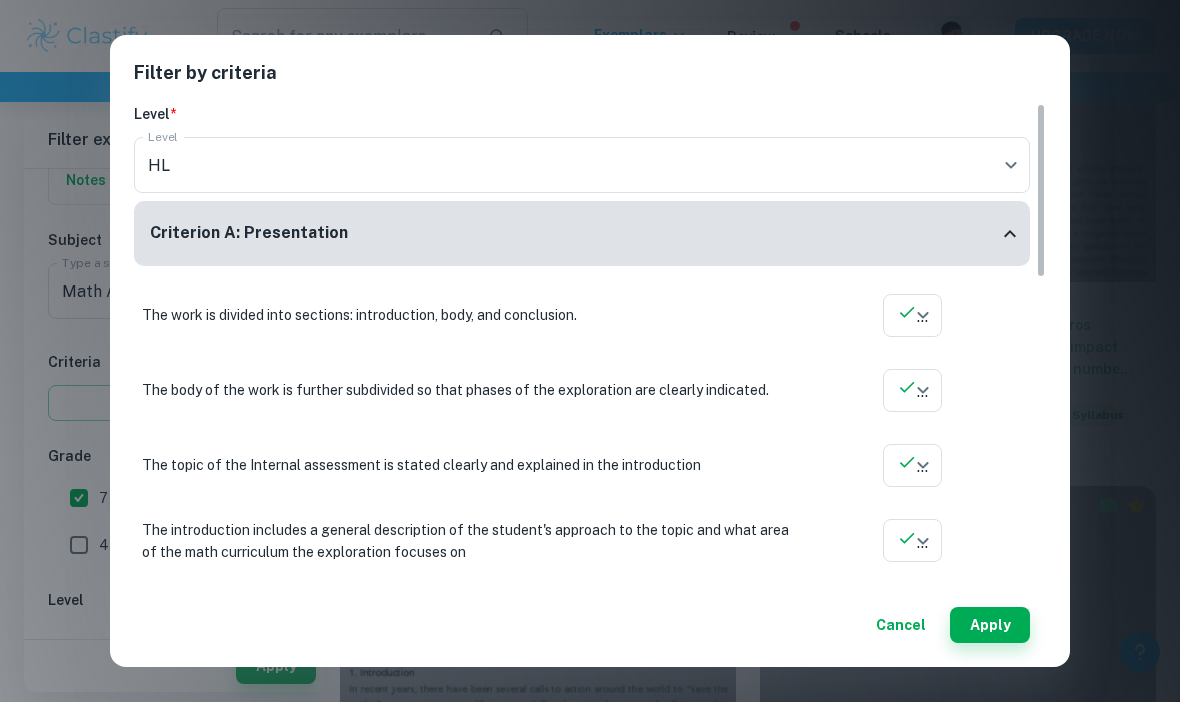 type on "yes" 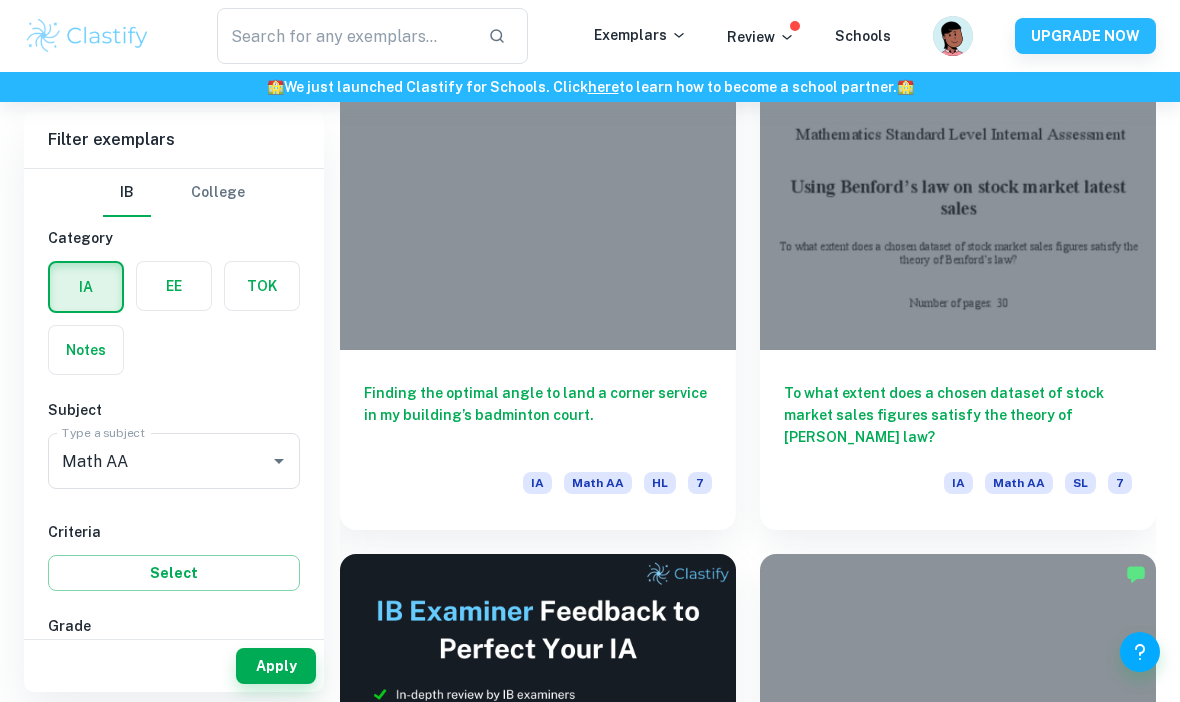 scroll, scrollTop: 623, scrollLeft: 0, axis: vertical 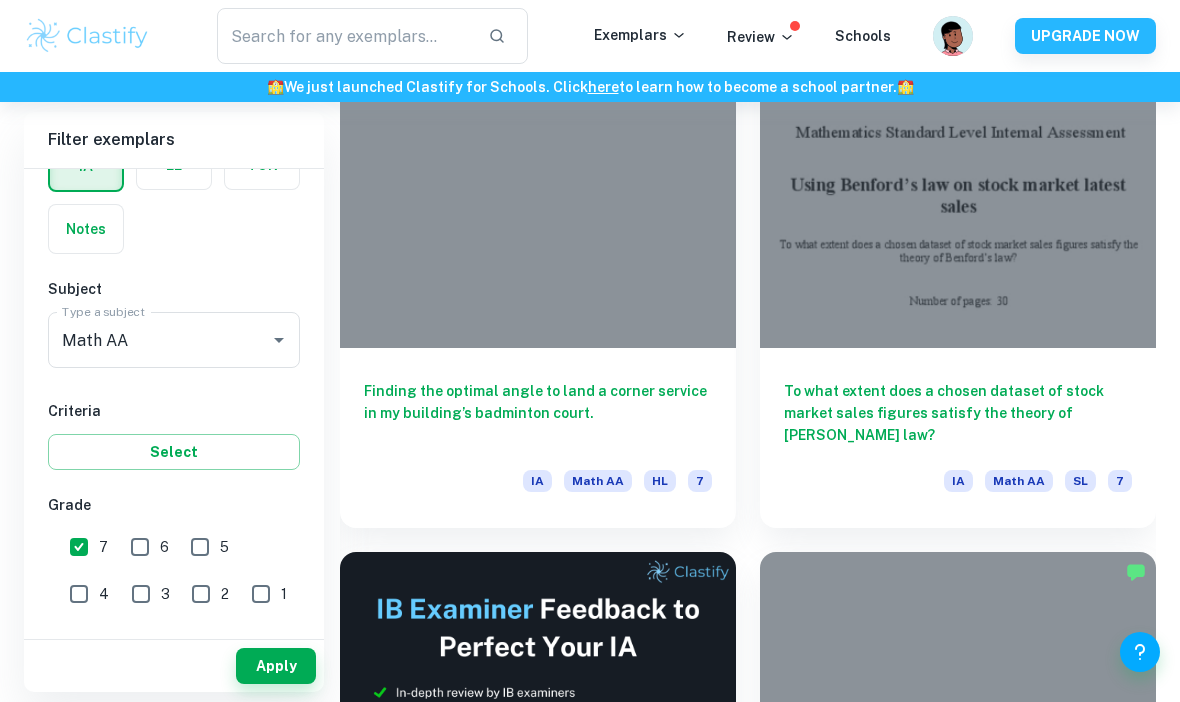 click on "Select" at bounding box center [174, 452] 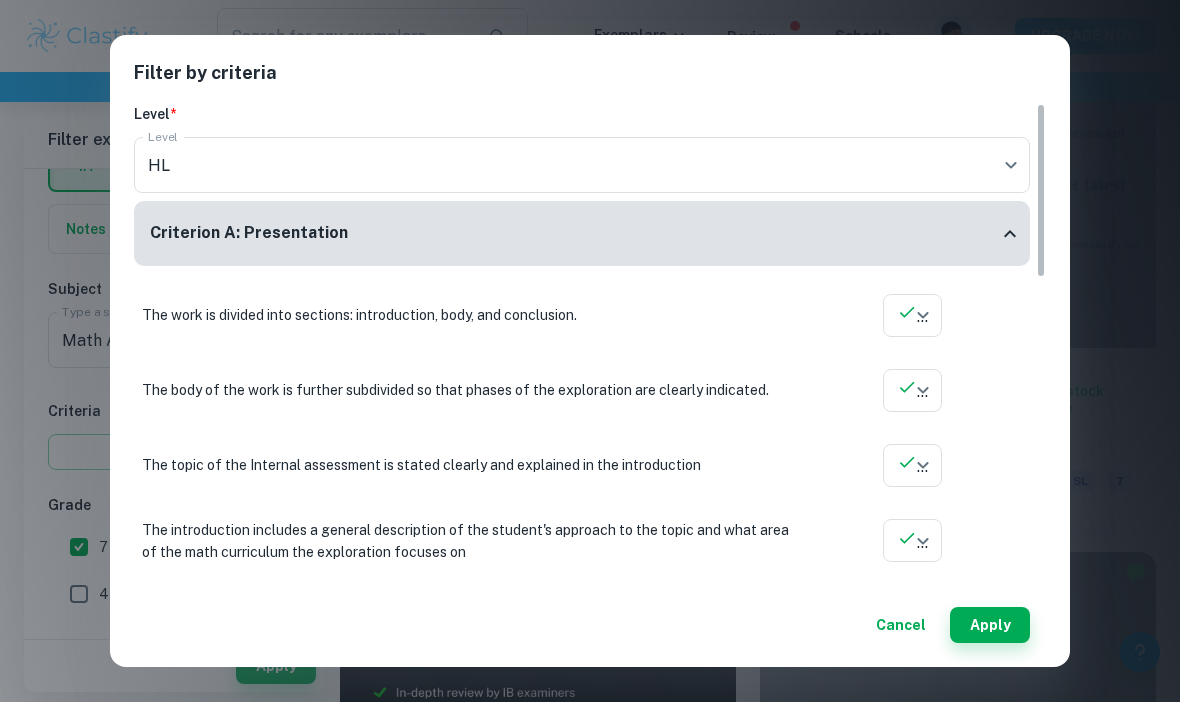 click on "Apply" at bounding box center (990, 625) 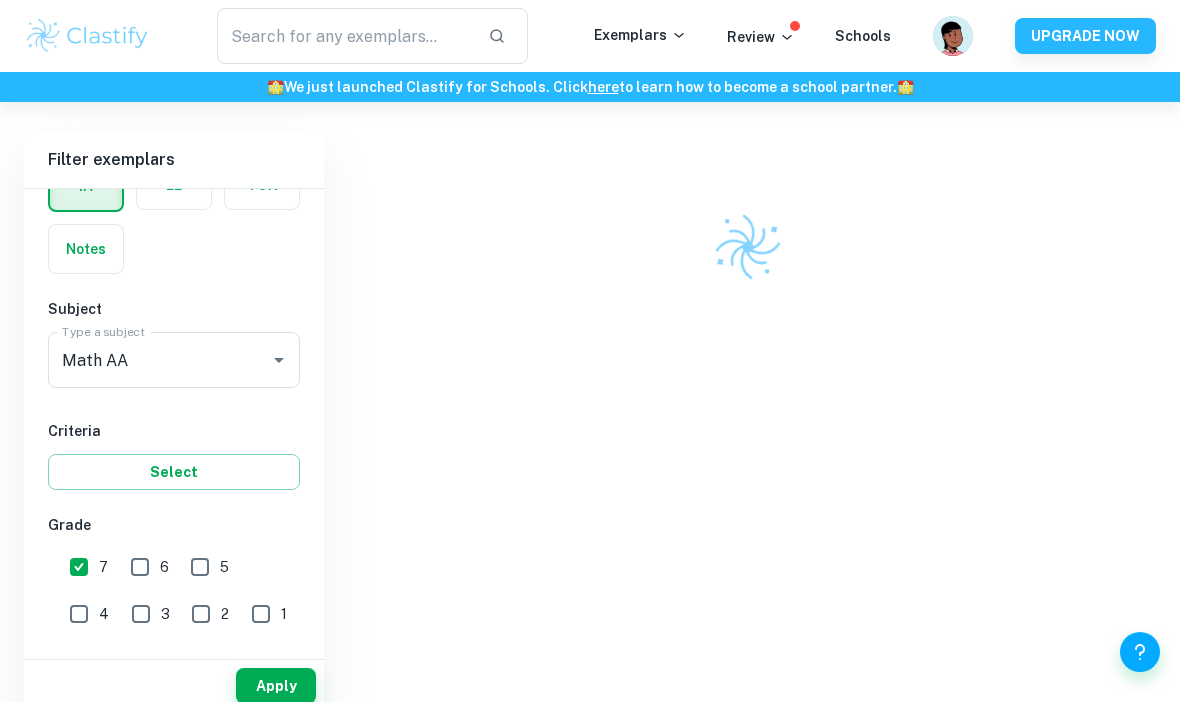 scroll, scrollTop: 532, scrollLeft: 0, axis: vertical 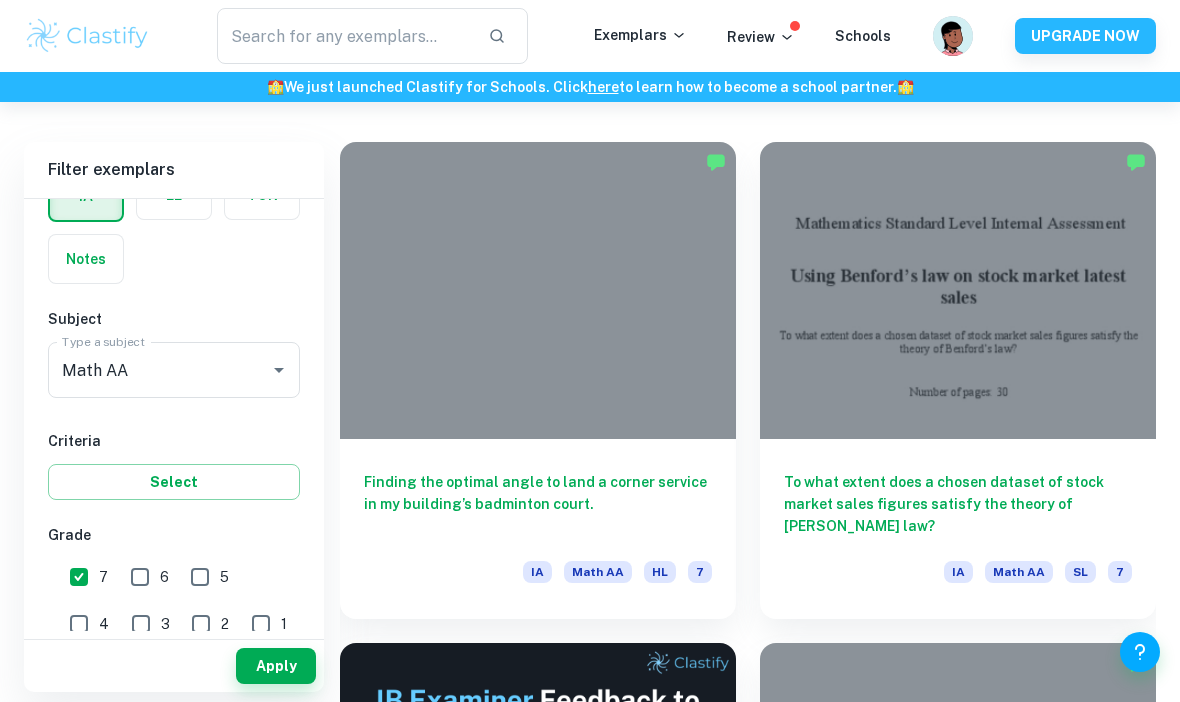click on "Select" at bounding box center (174, 482) 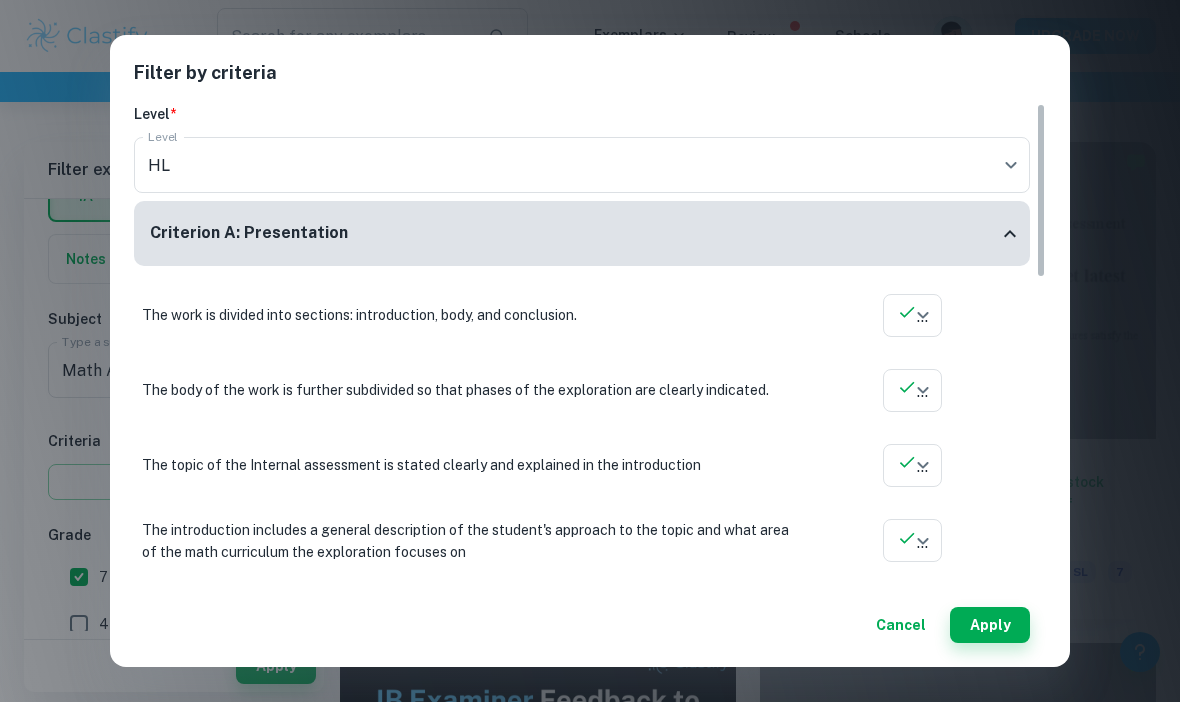 click on "Criterion A: Presentation" at bounding box center (574, 233) 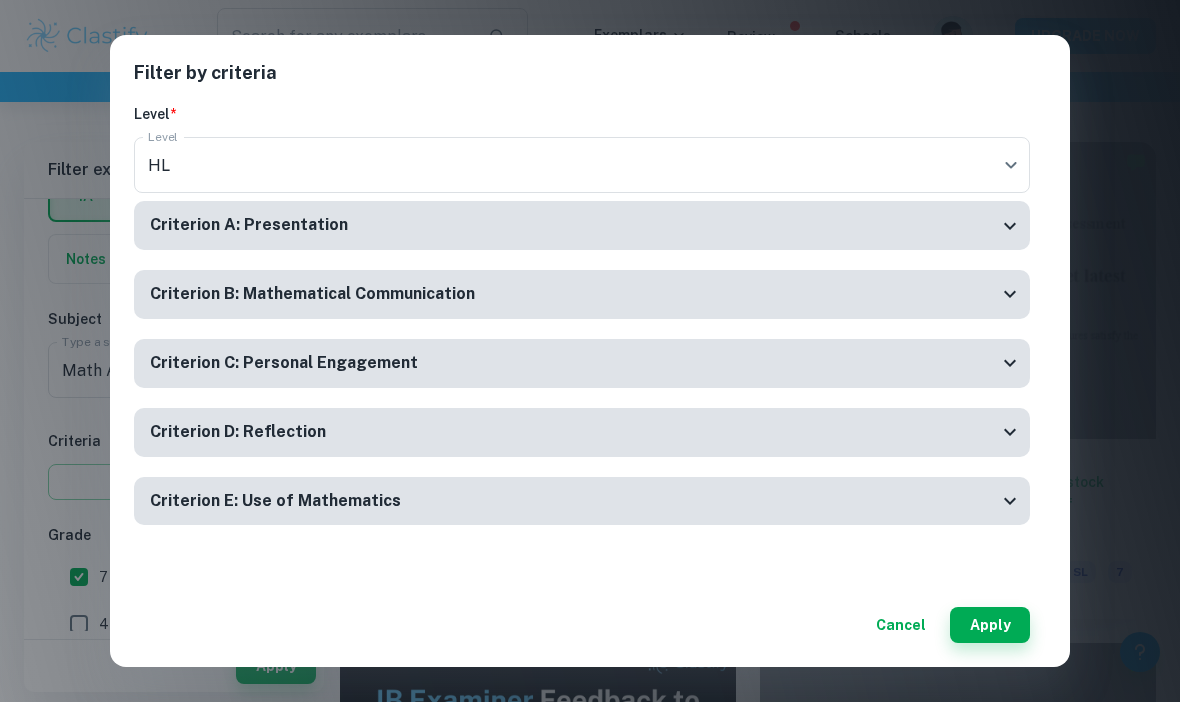 click on "Criterion B: Mathematical Communication" at bounding box center [582, 294] 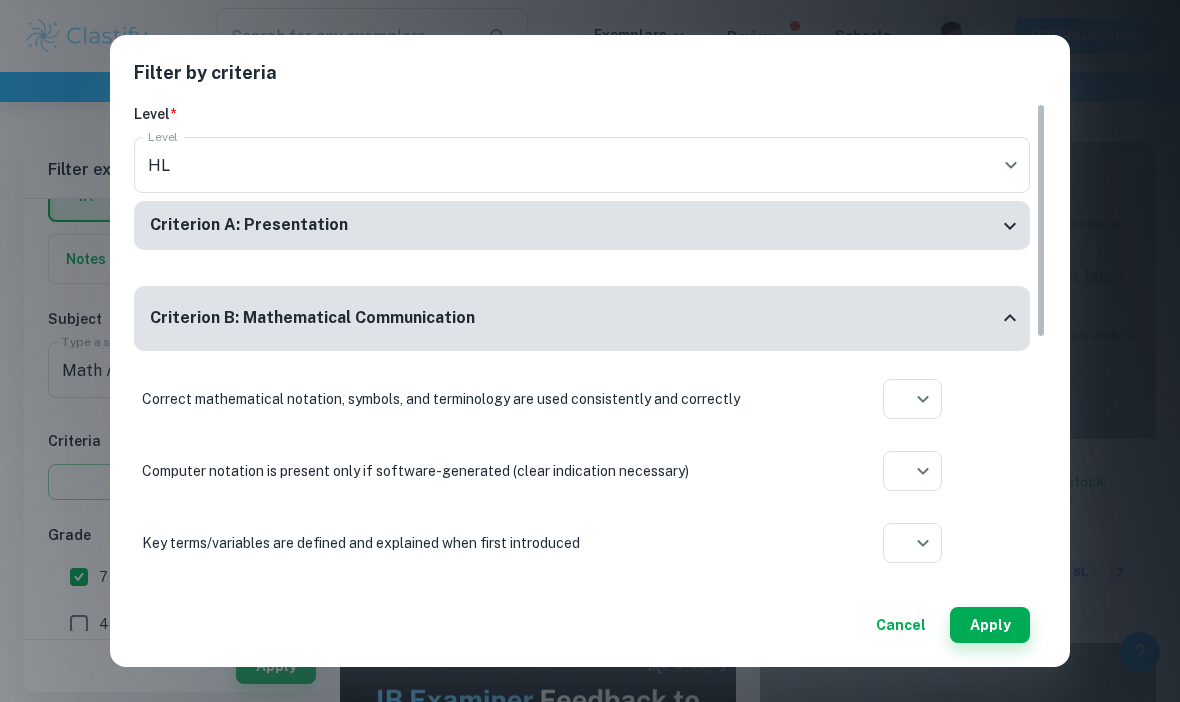 click on "We value your privacy We use cookies to enhance your browsing experience, serve personalised ads or content, and analyse our traffic. By clicking "Accept All", you consent to our use of cookies.   Cookie Policy Customise   Reject All   Accept All   Customise Consent Preferences   We use cookies to help you navigate efficiently and perform certain functions. You will find detailed information about all cookies under each consent category below. The cookies that are categorised as "Necessary" are stored on your browser as they are essential for enabling the basic functionalities of the site. ...  Show more For more information on how Google's third-party cookies operate and handle your data, see:   Google Privacy Policy Necessary Always Active Necessary cookies are required to enable the basic features of this site, such as providing secure log-in or adjusting your consent preferences. These cookies do not store any personally identifiable data. Functional Analytics Performance Advertisement Uncategorised" at bounding box center (590, -79) 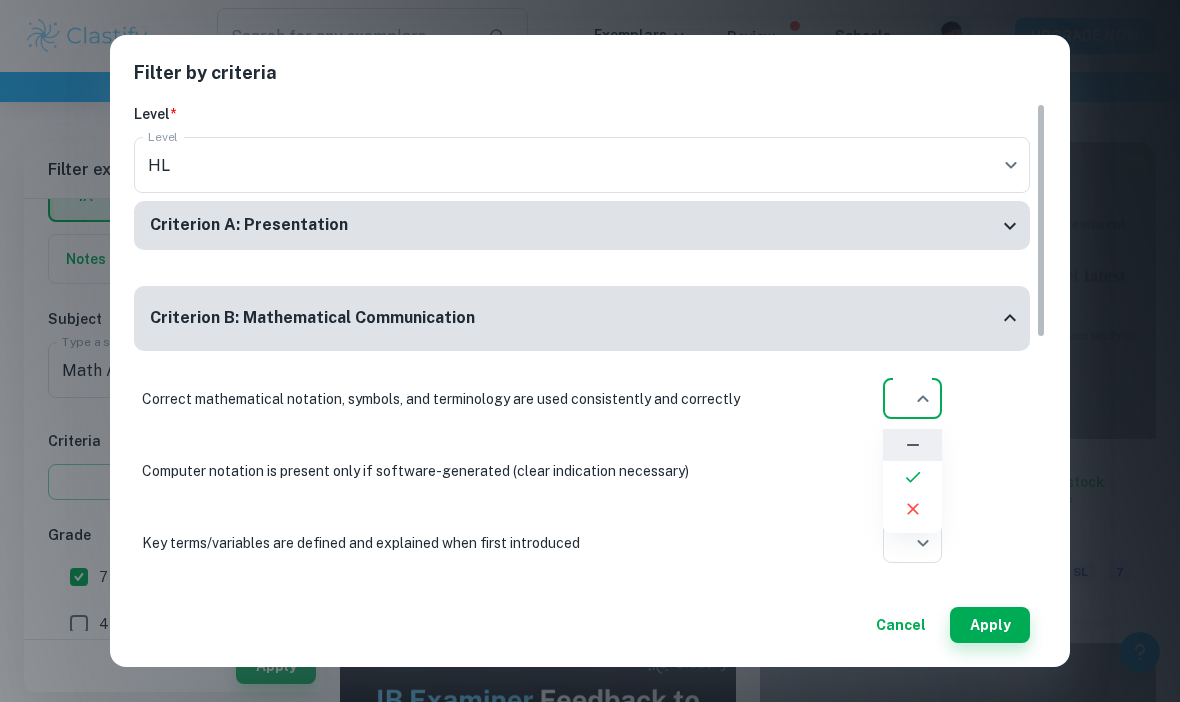click 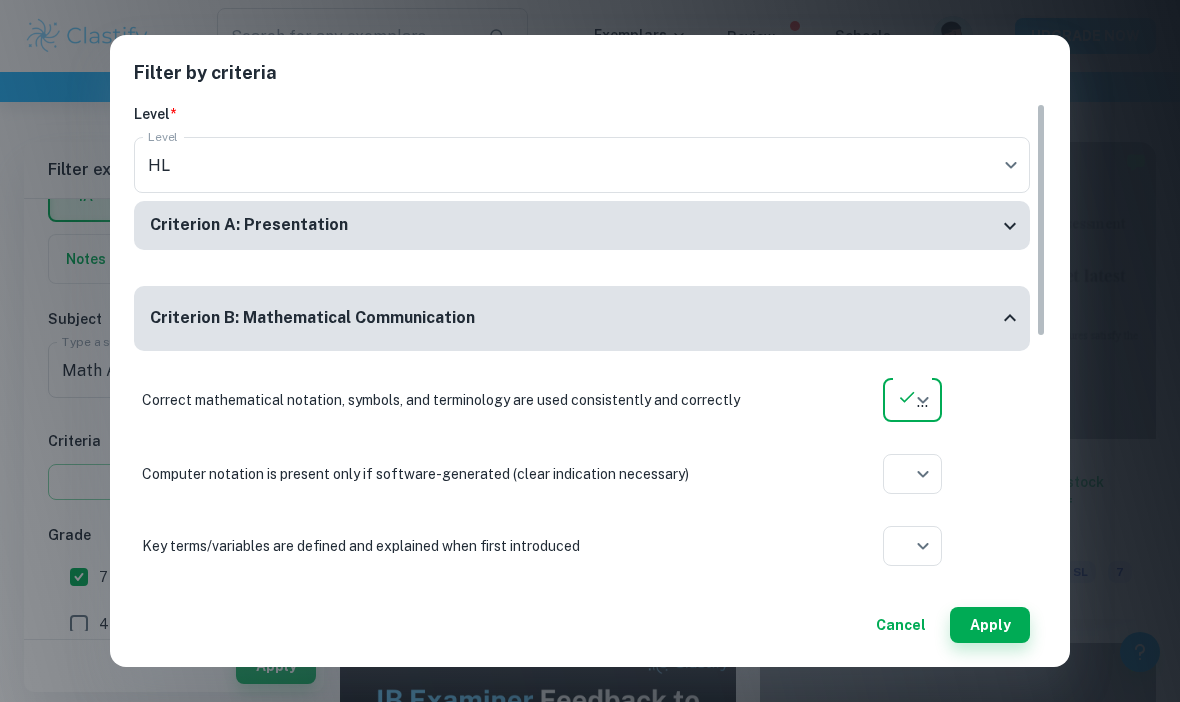 click on "We value your privacy We use cookies to enhance your browsing experience, serve personalised ads or content, and analyse our traffic. By clicking "Accept All", you consent to our use of cookies.   Cookie Policy Customise   Reject All   Accept All   Customise Consent Preferences   We use cookies to help you navigate efficiently and perform certain functions. You will find detailed information about all cookies under each consent category below. The cookies that are categorised as "Necessary" are stored on your browser as they are essential for enabling the basic functionalities of the site. ...  Show more For more information on how Google's third-party cookies operate and handle your data, see:   Google Privacy Policy Necessary Always Active Necessary cookies are required to enable the basic features of this site, such as providing secure log-in or adjusting your consent preferences. These cookies do not store any personally identifiable data. Functional Analytics Performance Advertisement Uncategorised" at bounding box center [590, -79] 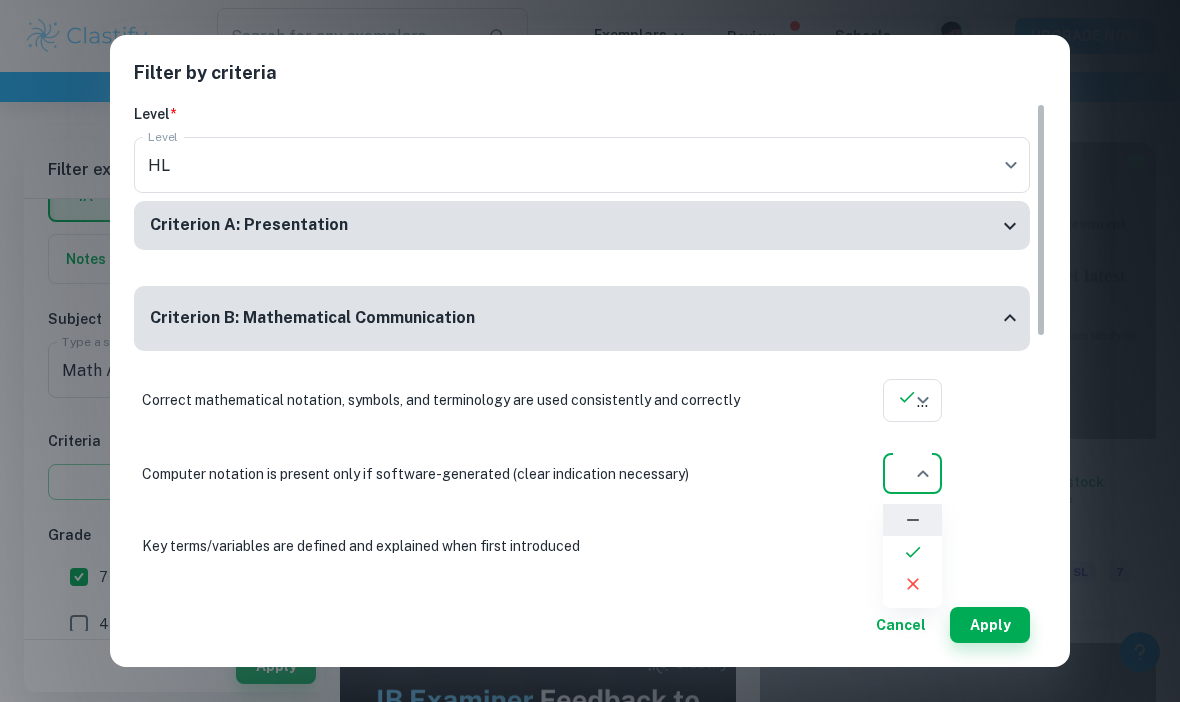 click 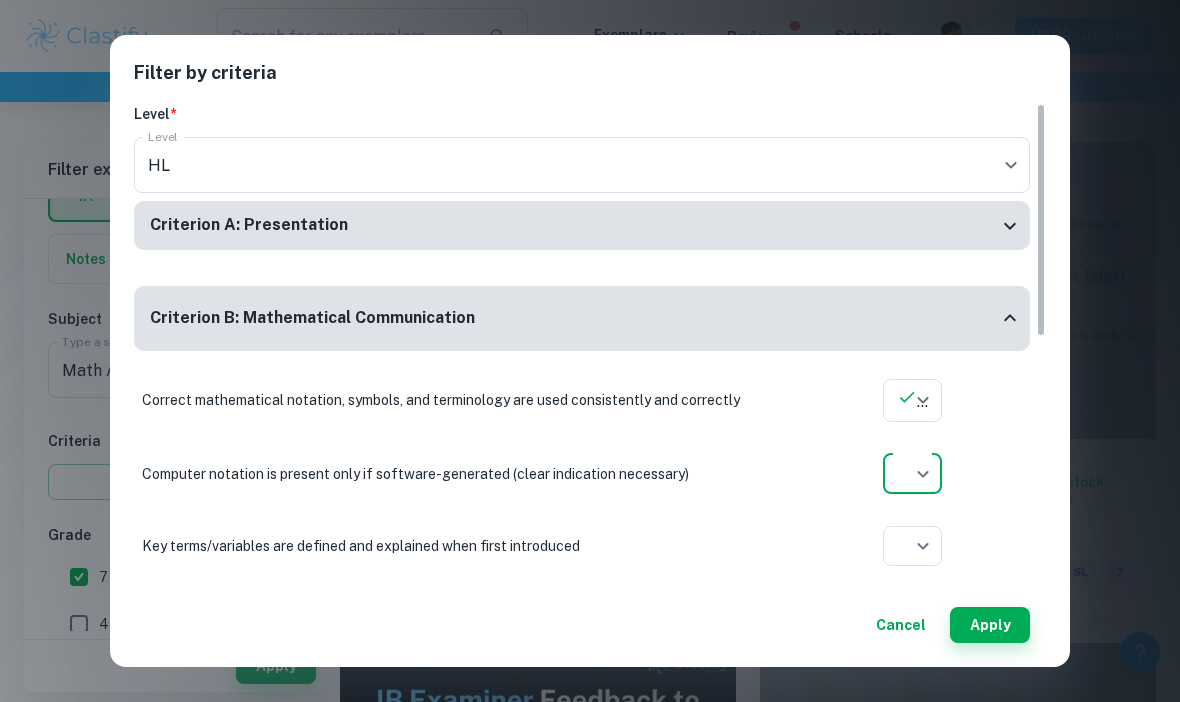 click on "We value your privacy We use cookies to enhance your browsing experience, serve personalised ads or content, and analyse our traffic. By clicking "Accept All", you consent to our use of cookies.   Cookie Policy Customise   Reject All   Accept All   Customise Consent Preferences   We use cookies to help you navigate efficiently and perform certain functions. You will find detailed information about all cookies under each consent category below. The cookies that are categorised as "Necessary" are stored on your browser as they are essential for enabling the basic functionalities of the site. ...  Show more For more information on how Google's third-party cookies operate and handle your data, see:   Google Privacy Policy Necessary Always Active Necessary cookies are required to enable the basic features of this site, such as providing secure log-in or adjusting your consent preferences. These cookies do not store any personally identifiable data. Functional Analytics Performance Advertisement Uncategorised" at bounding box center [590, -79] 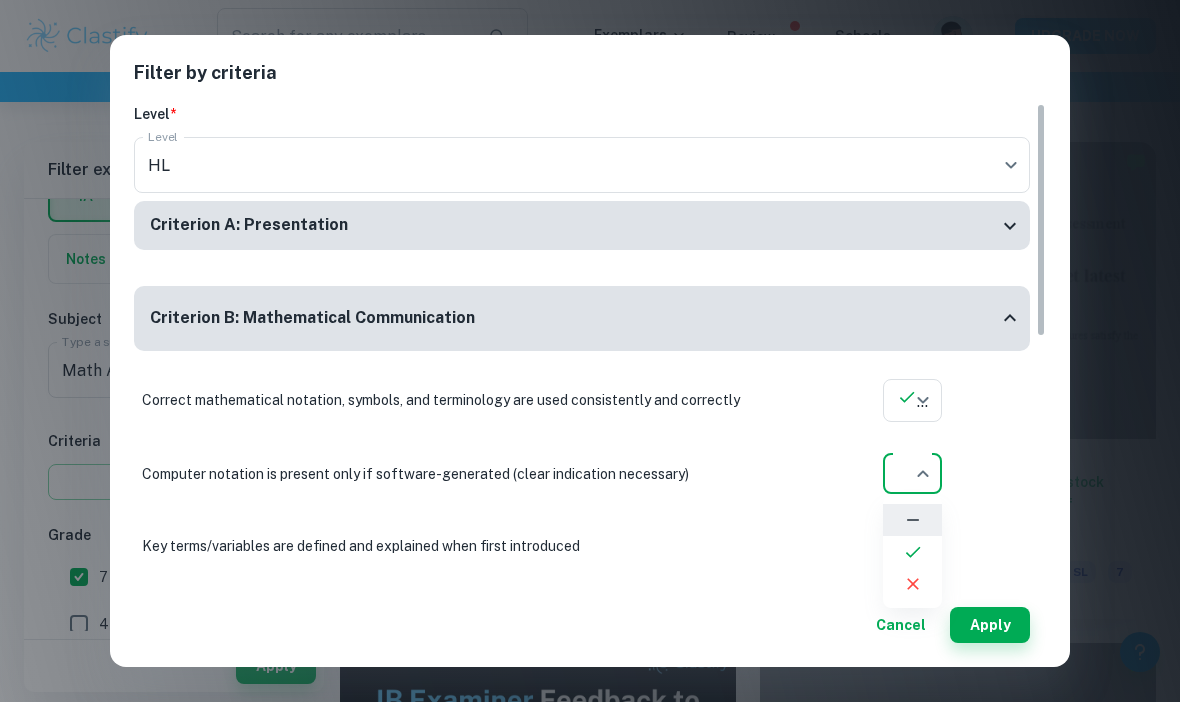 click 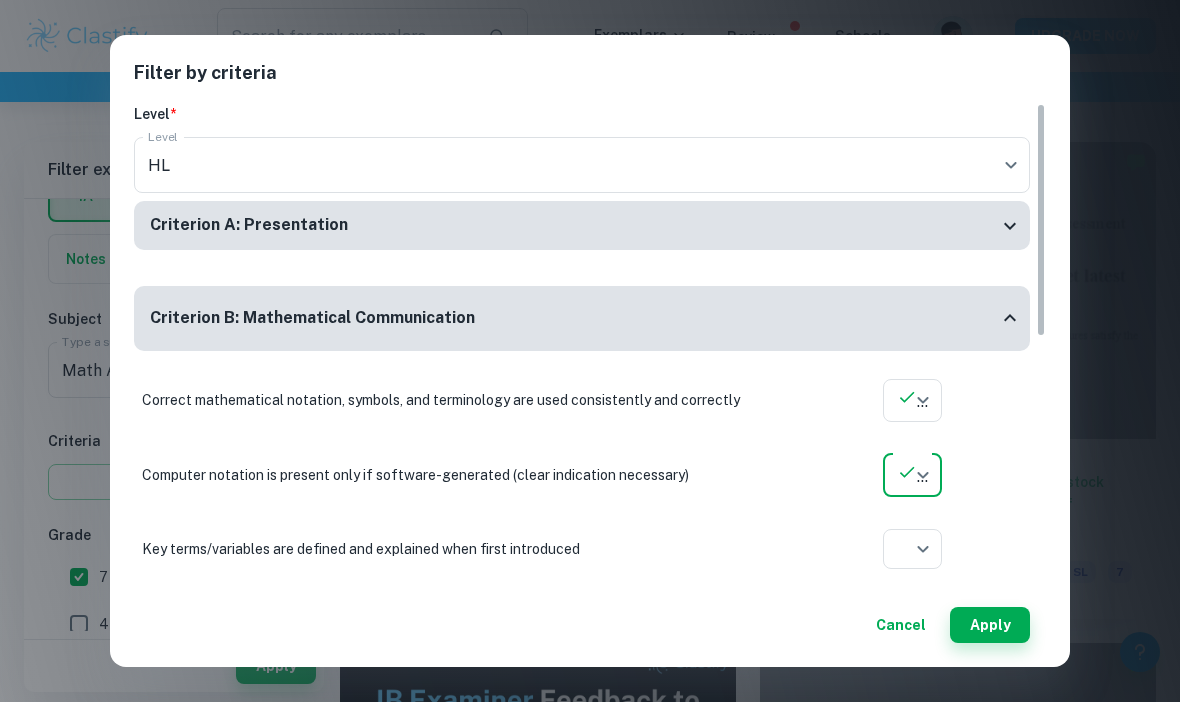 click on "We value your privacy We use cookies to enhance your browsing experience, serve personalised ads or content, and analyse our traffic. By clicking "Accept All", you consent to our use of cookies.   Cookie Policy Customise   Reject All   Accept All   Customise Consent Preferences   We use cookies to help you navigate efficiently and perform certain functions. You will find detailed information about all cookies under each consent category below. The cookies that are categorised as "Necessary" are stored on your browser as they are essential for enabling the basic functionalities of the site. ...  Show more For more information on how Google's third-party cookies operate and handle your data, see:   Google Privacy Policy Necessary Always Active Necessary cookies are required to enable the basic features of this site, such as providing secure log-in or adjusting your consent preferences. These cookies do not store any personally identifiable data. Functional Analytics Performance Advertisement Uncategorised" at bounding box center (590, -79) 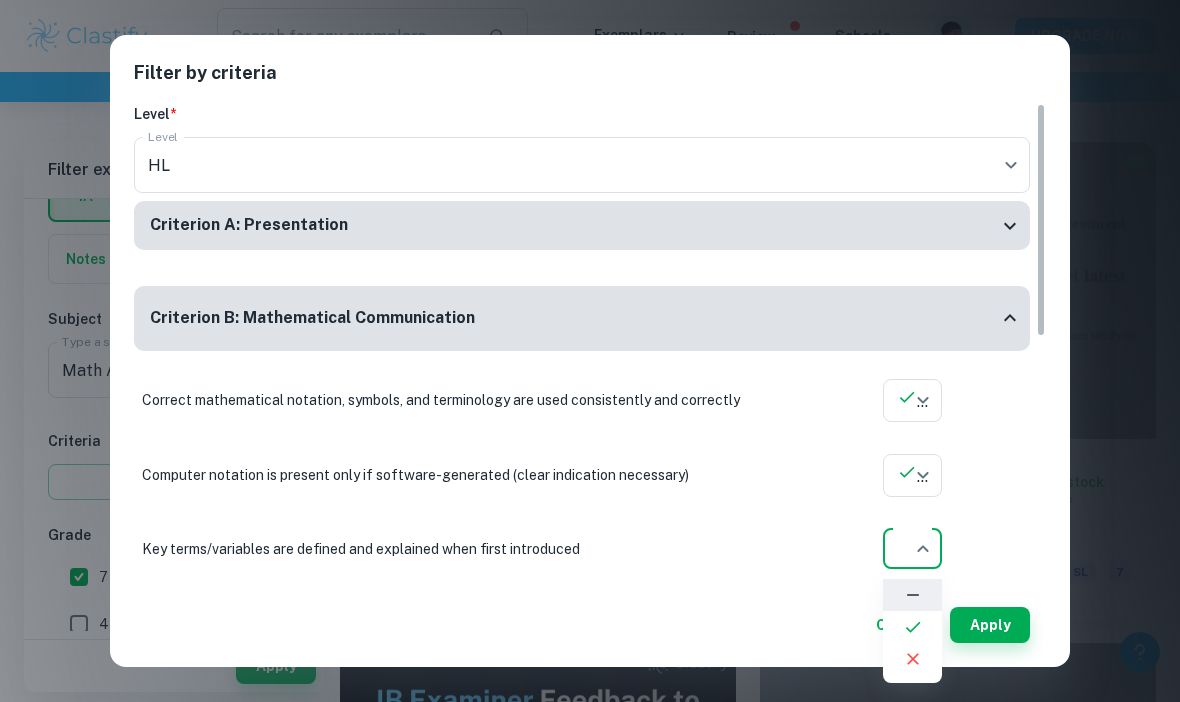 click at bounding box center [912, 627] 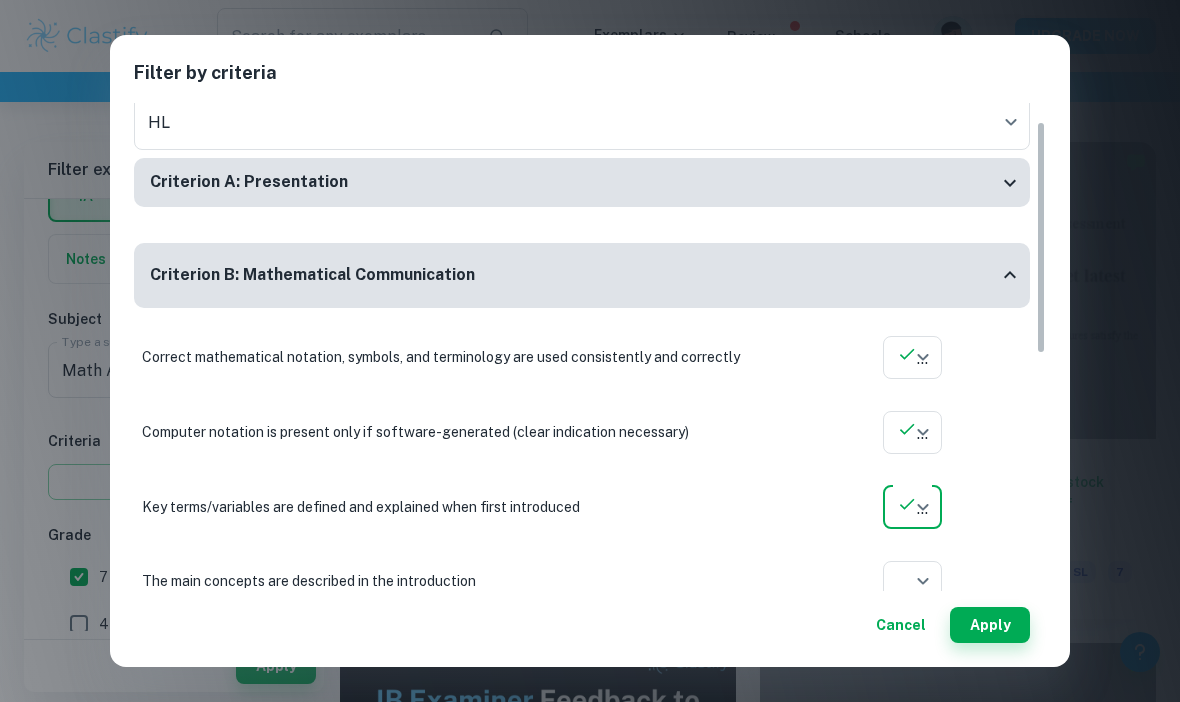 scroll, scrollTop: 44, scrollLeft: 0, axis: vertical 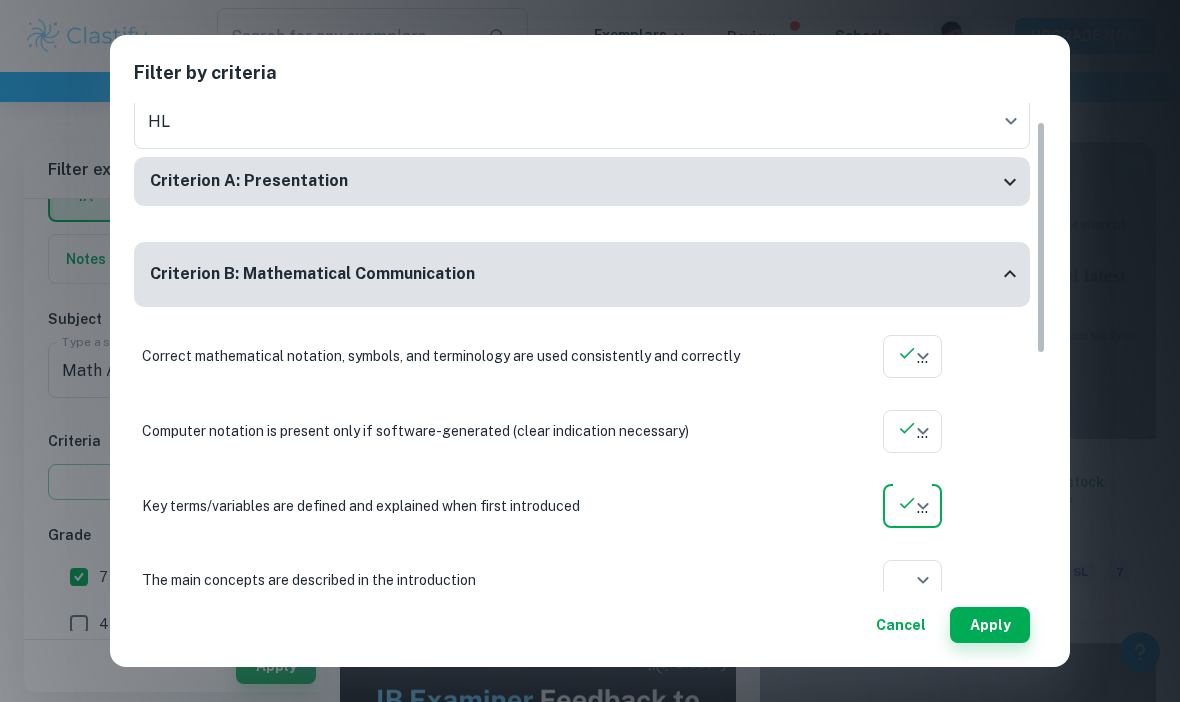 click on "We value your privacy We use cookies to enhance your browsing experience, serve personalised ads or content, and analyse our traffic. By clicking "Accept All", you consent to our use of cookies.   Cookie Policy Customise   Reject All   Accept All   Customise Consent Preferences   We use cookies to help you navigate efficiently and perform certain functions. You will find detailed information about all cookies under each consent category below. The cookies that are categorised as "Necessary" are stored on your browser as they are essential for enabling the basic functionalities of the site. ...  Show more For more information on how Google's third-party cookies operate and handle your data, see:   Google Privacy Policy Necessary Always Active Necessary cookies are required to enable the basic features of this site, such as providing secure log-in or adjusting your consent preferences. These cookies do not store any personally identifiable data. Functional Analytics Performance Advertisement Uncategorised" at bounding box center (590, -79) 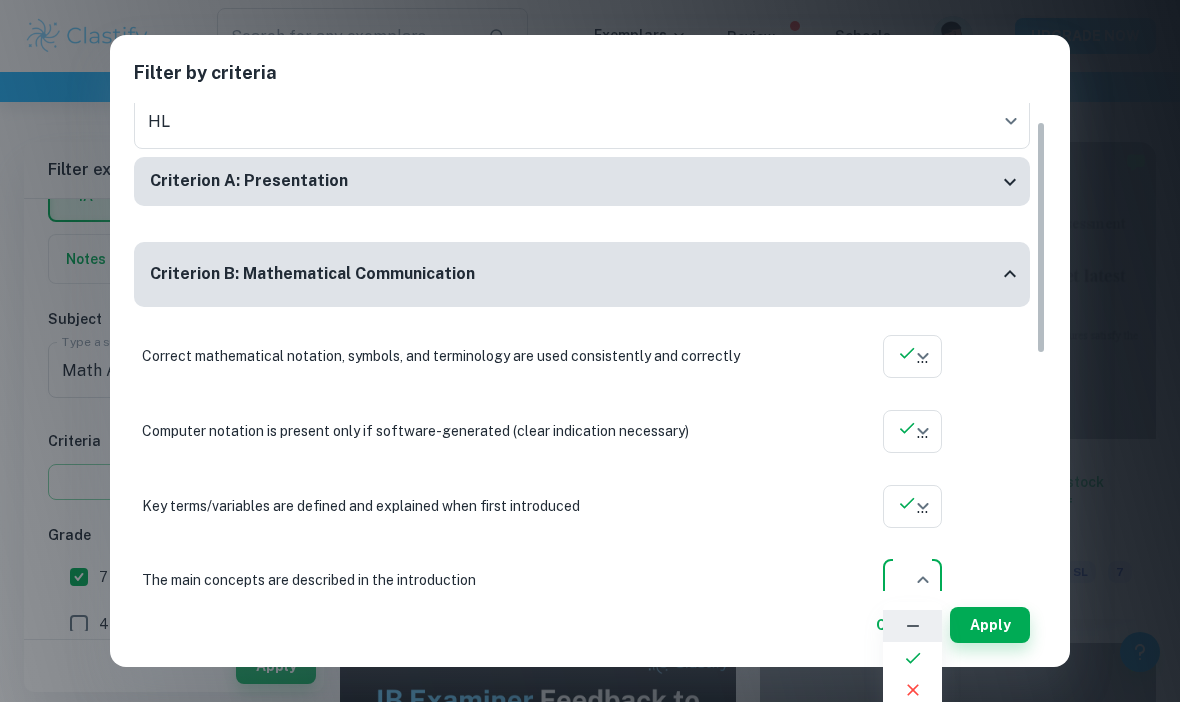 click at bounding box center [912, 626] 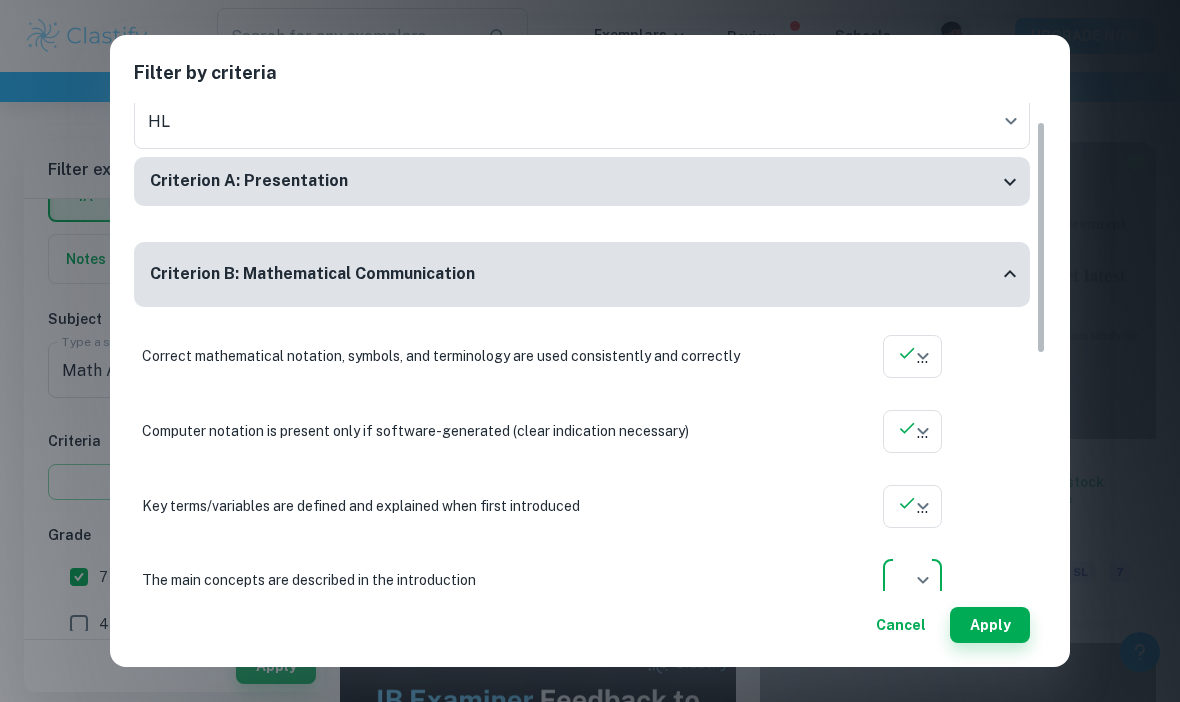 click on "We value your privacy We use cookies to enhance your browsing experience, serve personalised ads or content, and analyse our traffic. By clicking "Accept All", you consent to our use of cookies.   Cookie Policy Customise   Reject All   Accept All   Customise Consent Preferences   We use cookies to help you navigate efficiently and perform certain functions. You will find detailed information about all cookies under each consent category below. The cookies that are categorised as "Necessary" are stored on your browser as they are essential for enabling the basic functionalities of the site. ...  Show more For more information on how Google's third-party cookies operate and handle your data, see:   Google Privacy Policy Necessary Always Active Necessary cookies are required to enable the basic features of this site, such as providing secure log-in or adjusting your consent preferences. These cookies do not store any personally identifiable data. Functional Analytics Performance Advertisement Uncategorised" at bounding box center (590, -79) 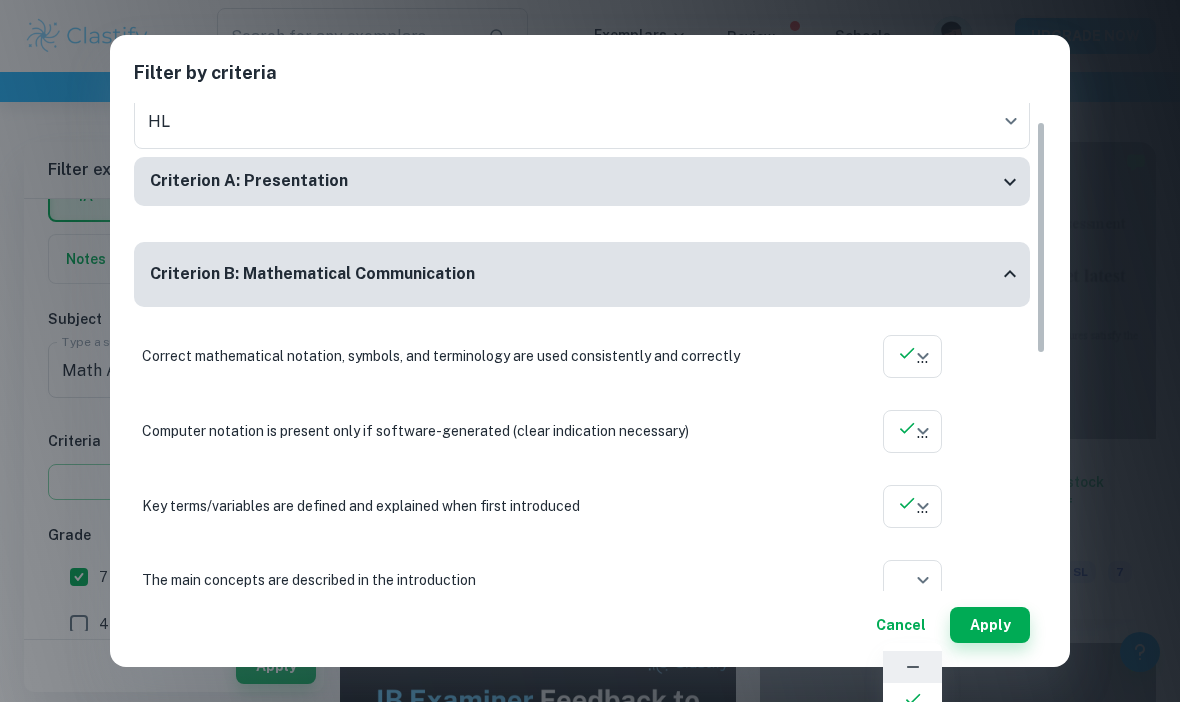 click at bounding box center [590, 351] 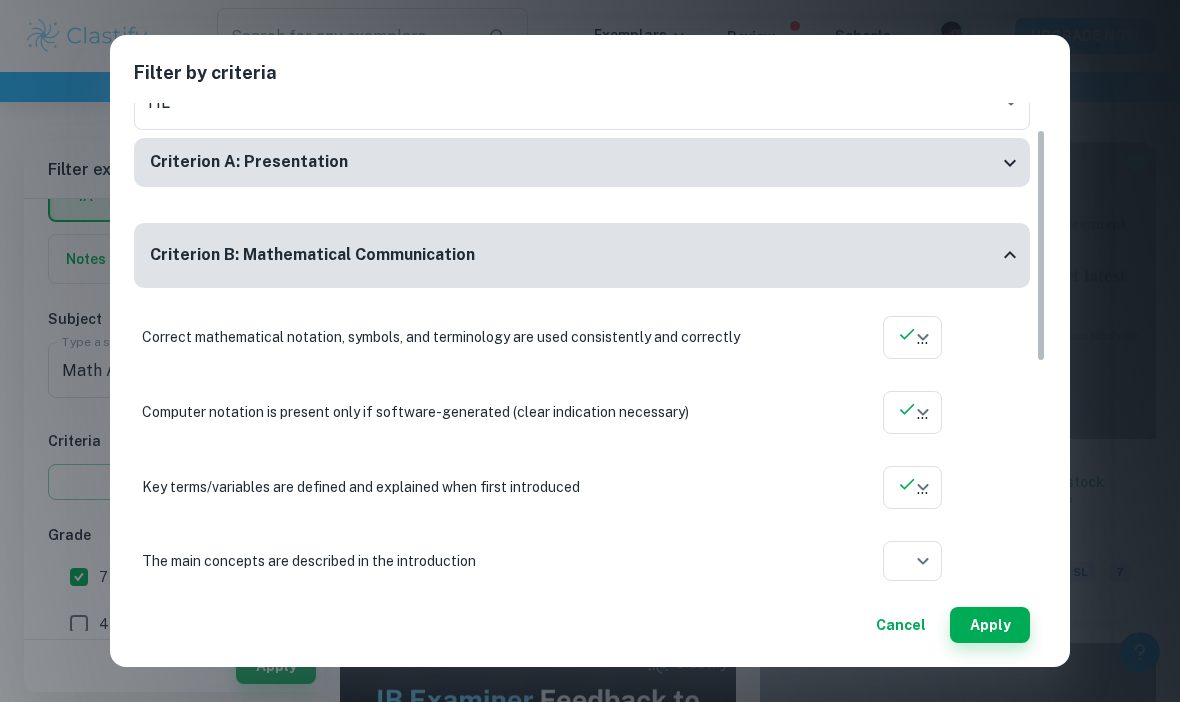 click on "The main concepts are described in the introduction ​ Aplication year" at bounding box center (582, 561) 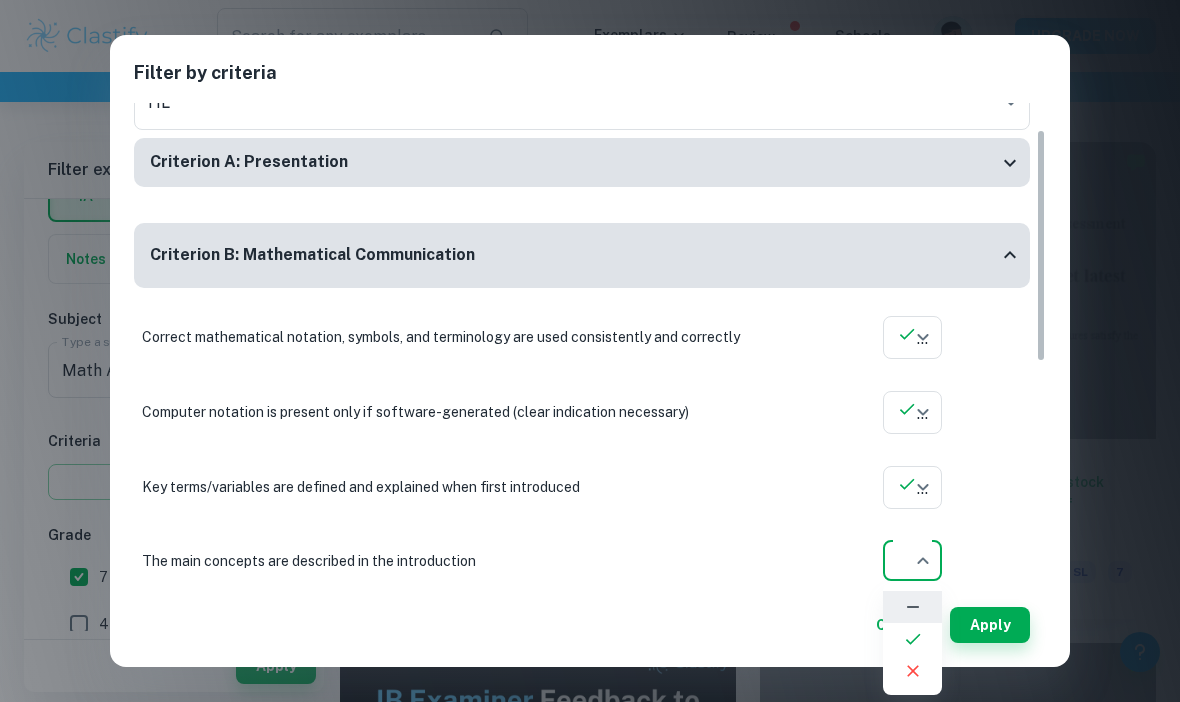 click 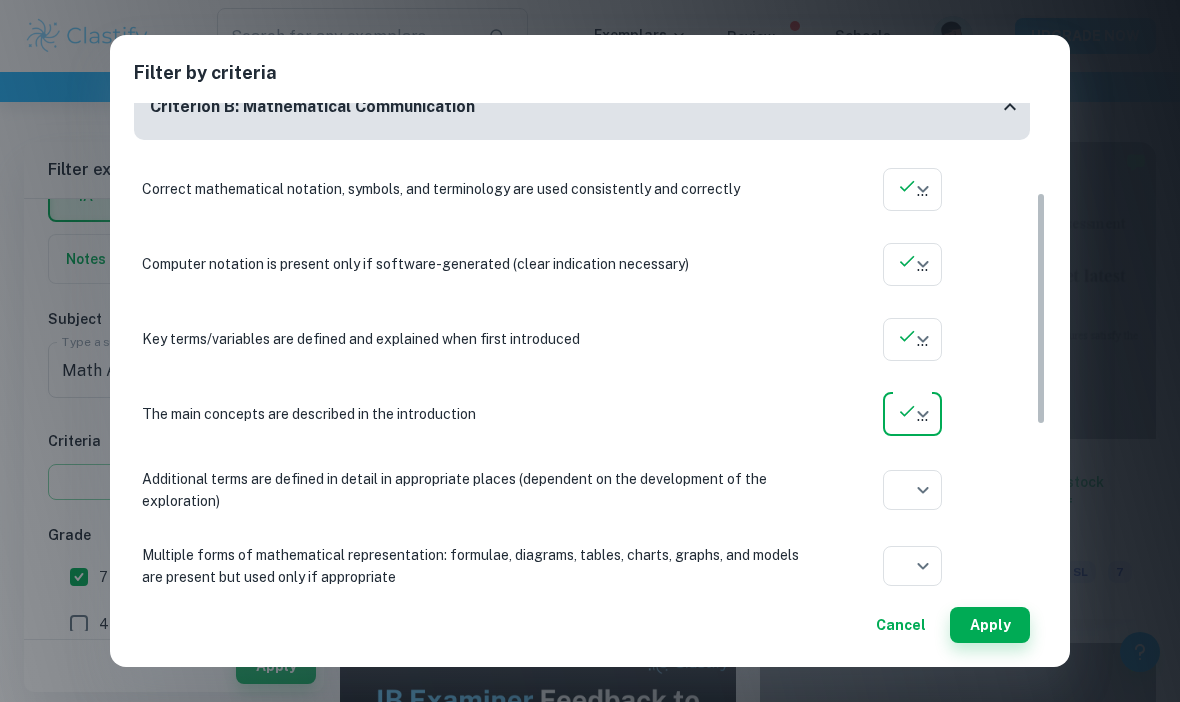 scroll, scrollTop: 222, scrollLeft: 0, axis: vertical 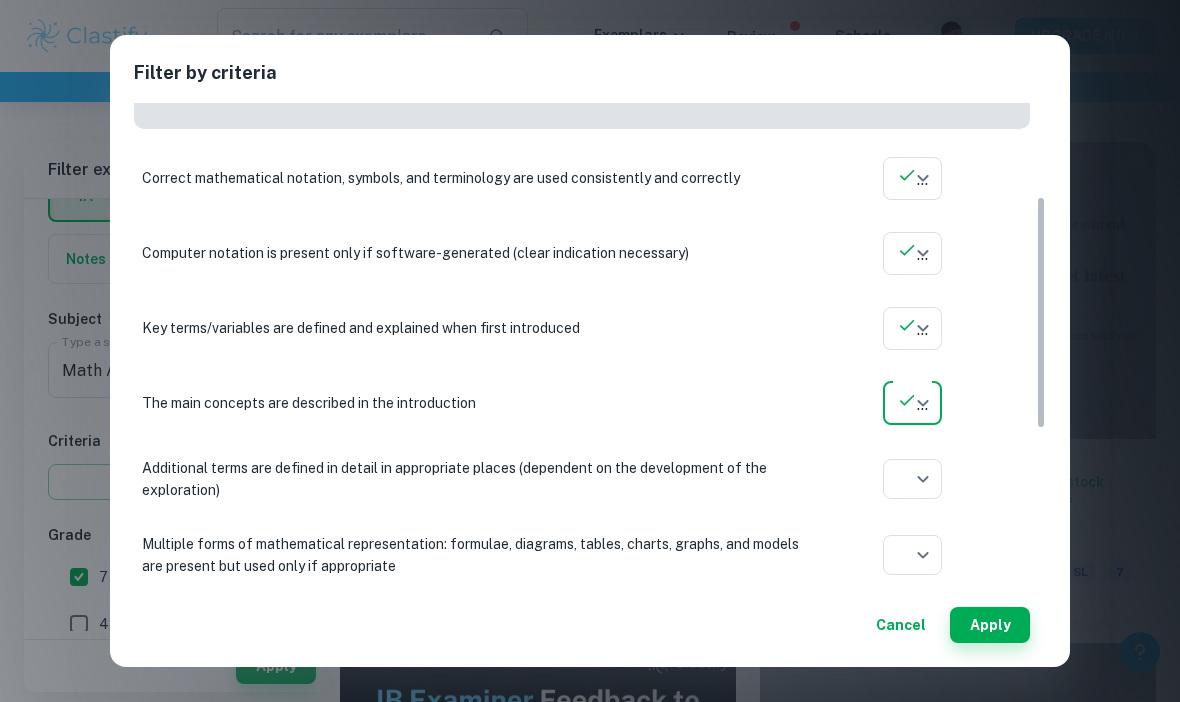 click on "We value your privacy We use cookies to enhance your browsing experience, serve personalised ads or content, and analyse our traffic. By clicking "Accept All", you consent to our use of cookies.   Cookie Policy Customise   Reject All   Accept All   Customise Consent Preferences   We use cookies to help you navigate efficiently and perform certain functions. You will find detailed information about all cookies under each consent category below. The cookies that are categorised as "Necessary" are stored on your browser as they are essential for enabling the basic functionalities of the site. ...  Show more For more information on how Google's third-party cookies operate and handle your data, see:   Google Privacy Policy Necessary Always Active Necessary cookies are required to enable the basic features of this site, such as providing secure log-in or adjusting your consent preferences. These cookies do not store any personally identifiable data. Functional Analytics Performance Advertisement Uncategorised" at bounding box center [590, -79] 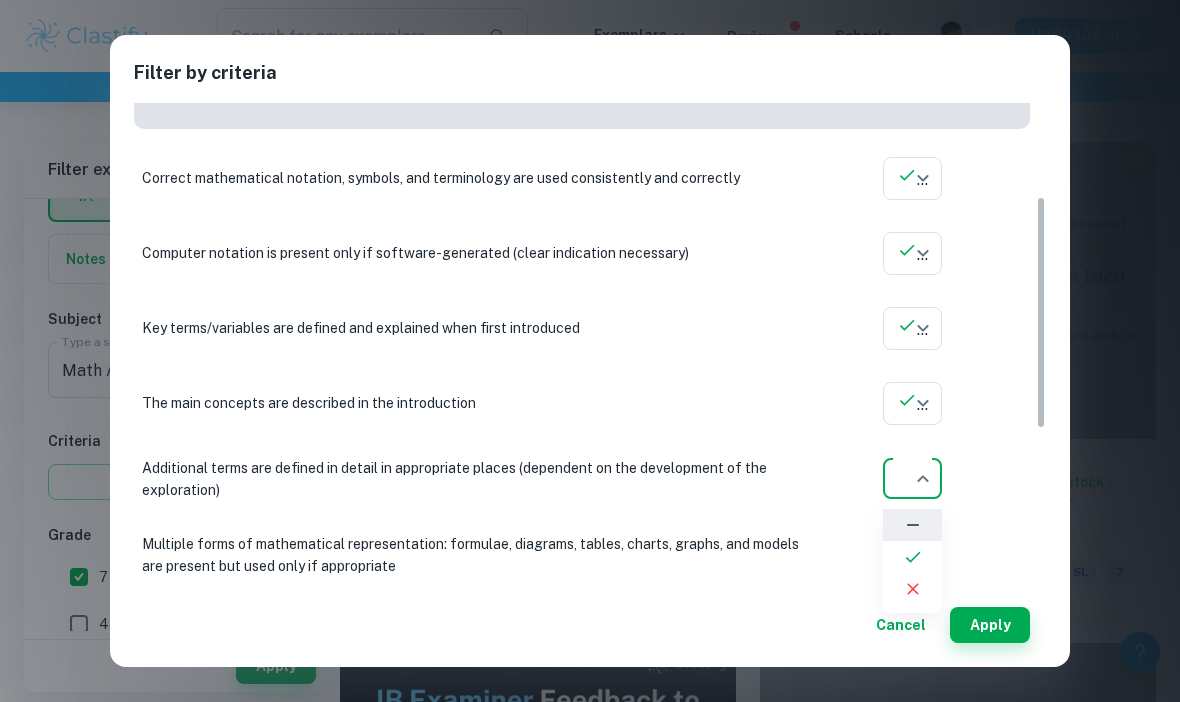 click 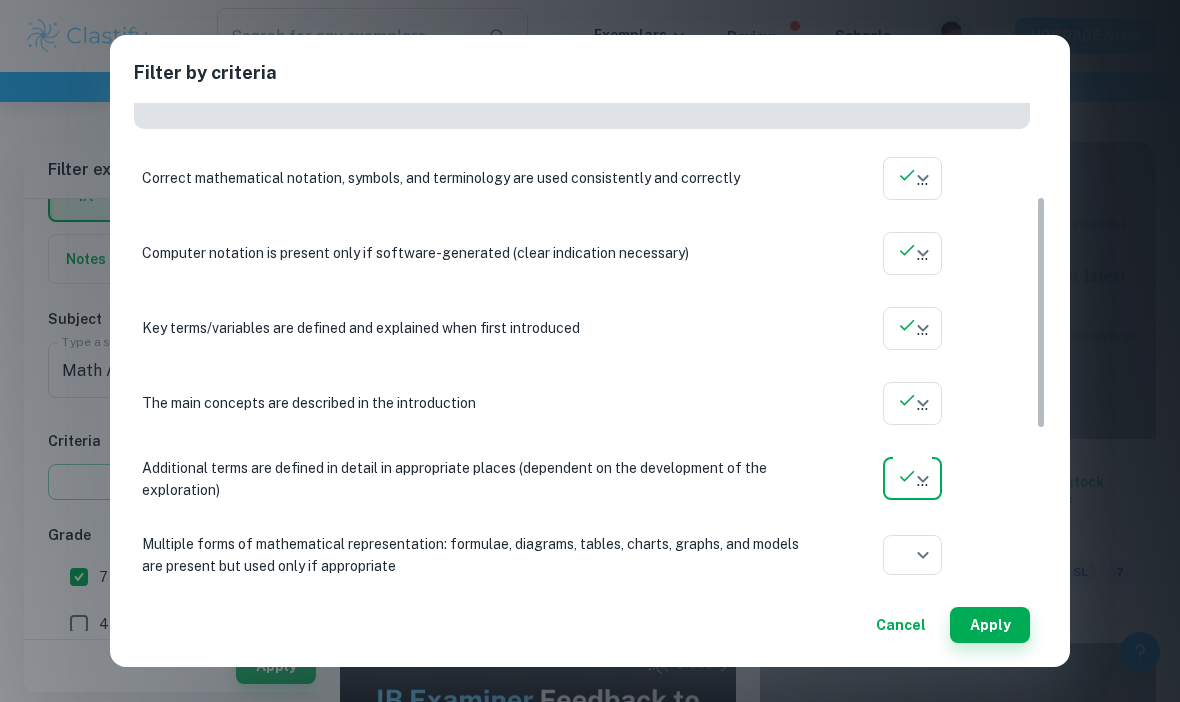 type on "yes" 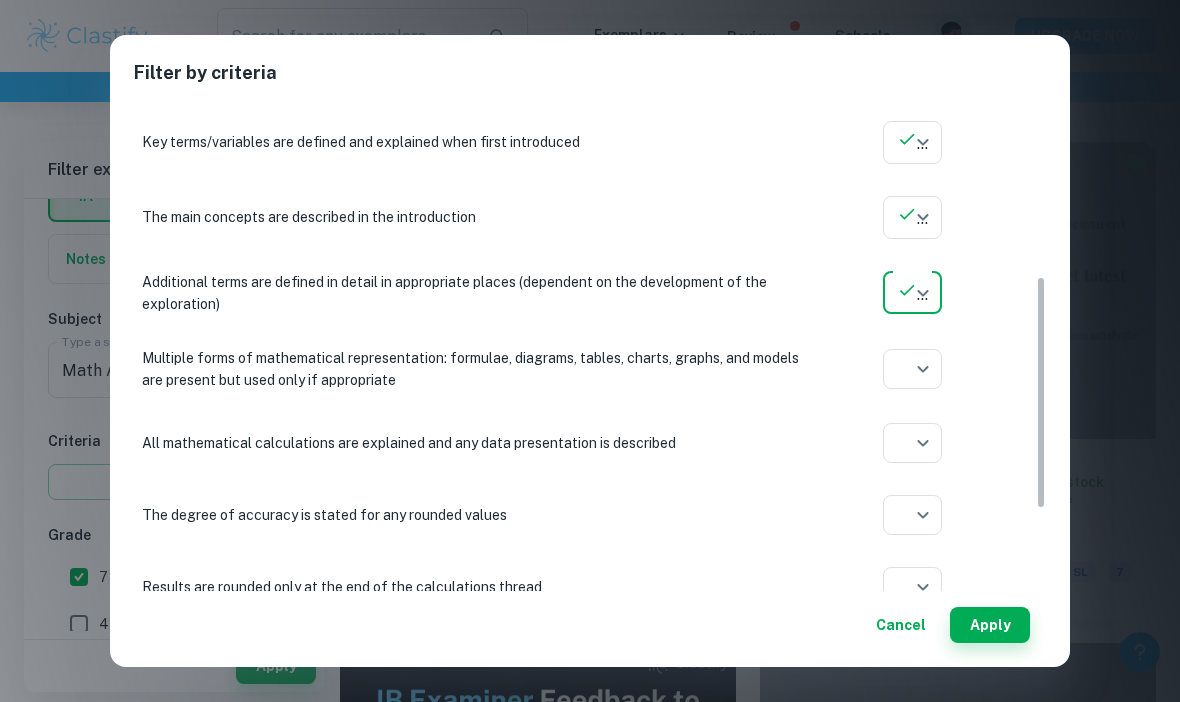 scroll, scrollTop: 411, scrollLeft: 0, axis: vertical 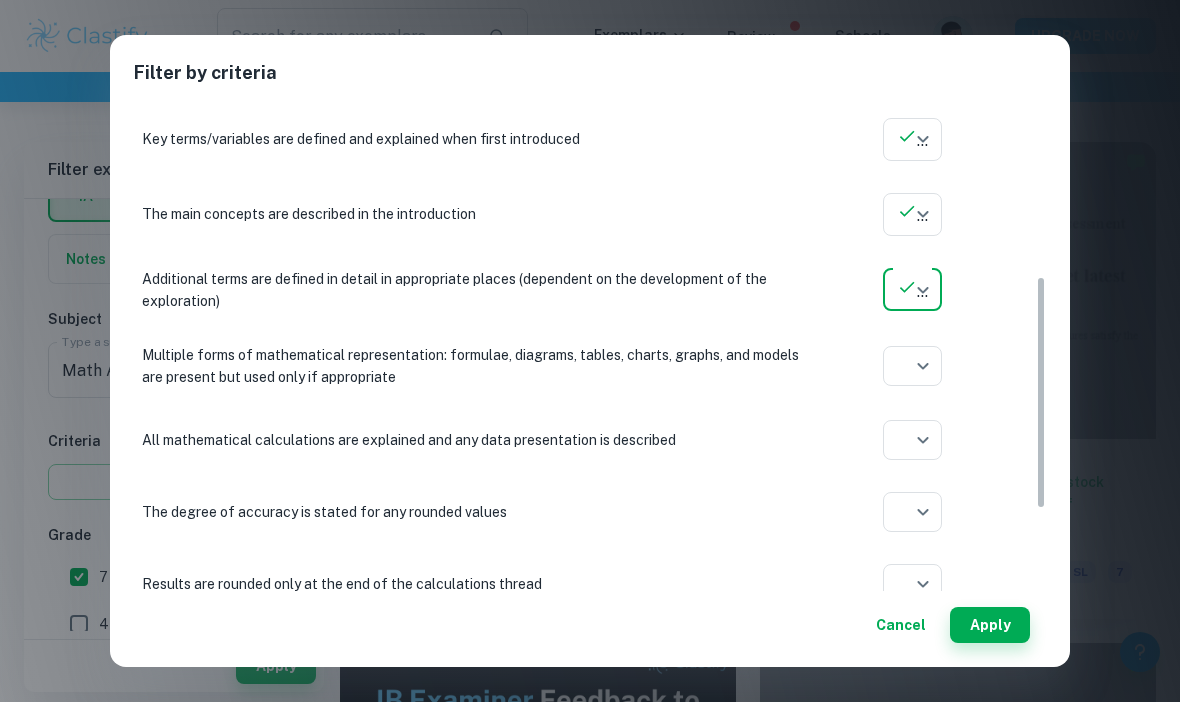 click on "We value your privacy We use cookies to enhance your browsing experience, serve personalised ads or content, and analyse our traffic. By clicking "Accept All", you consent to our use of cookies.   Cookie Policy Customise   Reject All   Accept All   Customise Consent Preferences   We use cookies to help you navigate efficiently and perform certain functions. You will find detailed information about all cookies under each consent category below. The cookies that are categorised as "Necessary" are stored on your browser as they are essential for enabling the basic functionalities of the site. ...  Show more For more information on how Google's third-party cookies operate and handle your data, see:   Google Privacy Policy Necessary Always Active Necessary cookies are required to enable the basic features of this site, such as providing secure log-in or adjusting your consent preferences. These cookies do not store any personally identifiable data. Functional Analytics Performance Advertisement Uncategorised" at bounding box center (590, -79) 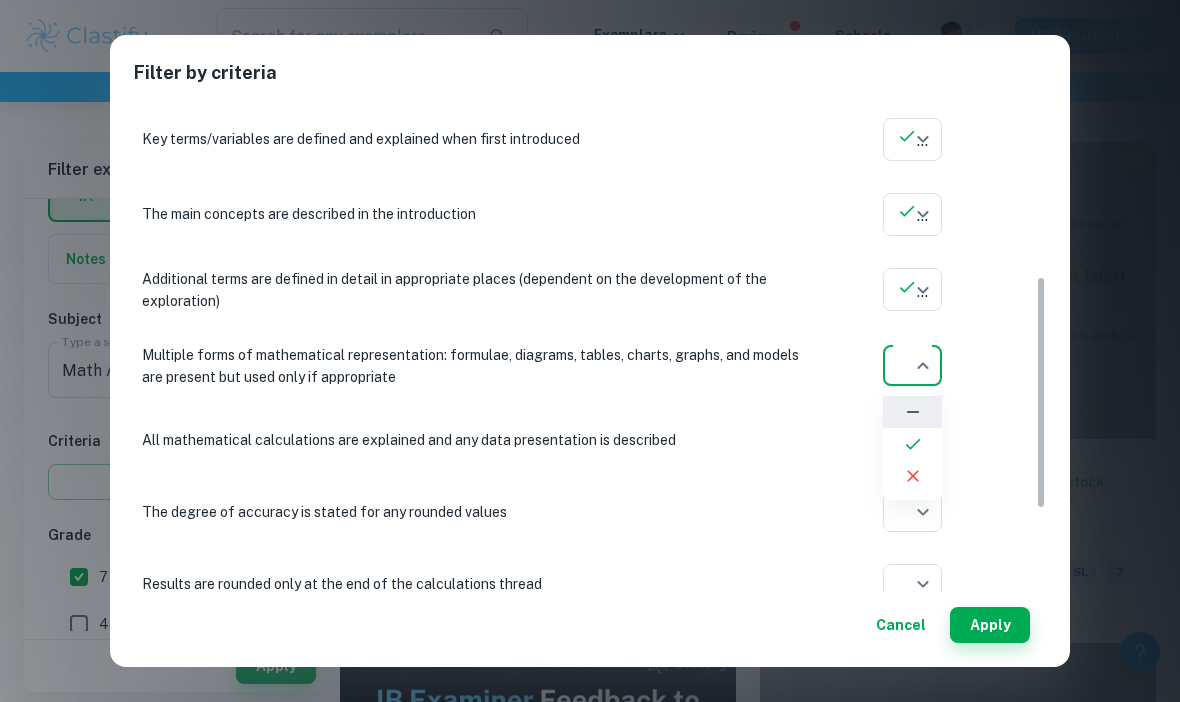 click 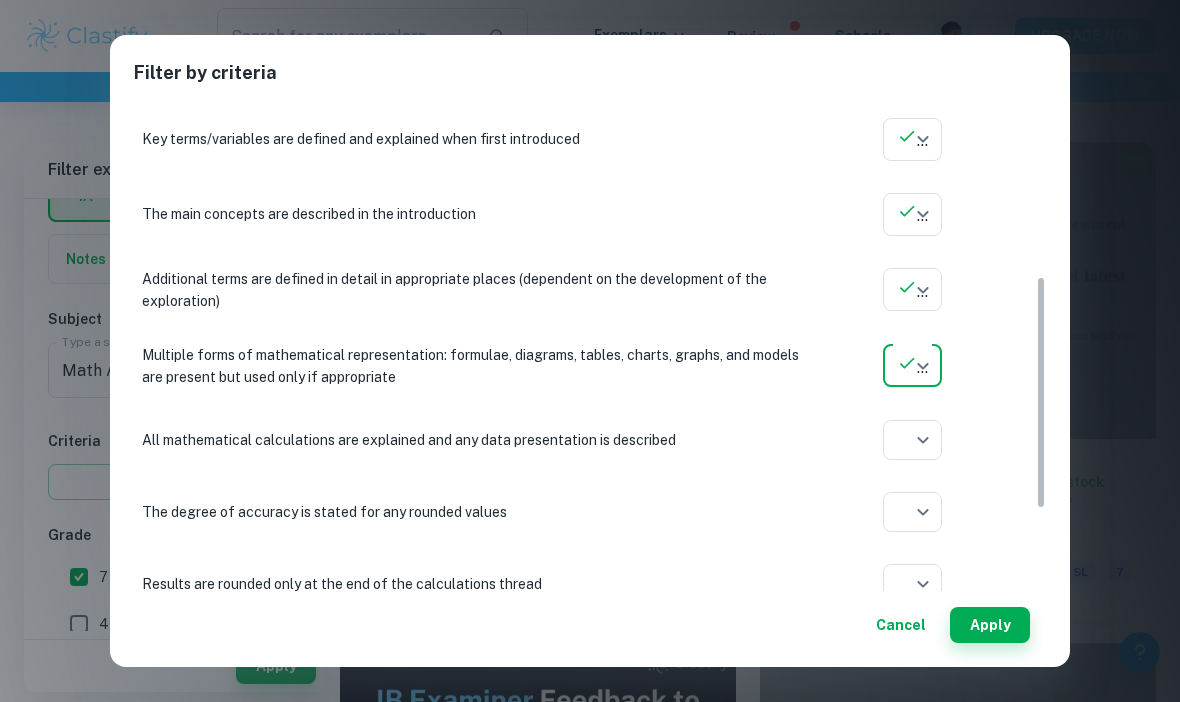 click on "We value your privacy We use cookies to enhance your browsing experience, serve personalised ads or content, and analyse our traffic. By clicking "Accept All", you consent to our use of cookies.   Cookie Policy Customise   Reject All   Accept All   Customise Consent Preferences   We use cookies to help you navigate efficiently and perform certain functions. You will find detailed information about all cookies under each consent category below. The cookies that are categorised as "Necessary" are stored on your browser as they are essential for enabling the basic functionalities of the site. ...  Show more For more information on how Google's third-party cookies operate and handle your data, see:   Google Privacy Policy Necessary Always Active Necessary cookies are required to enable the basic features of this site, such as providing secure log-in or adjusting your consent preferences. These cookies do not store any personally identifiable data. Functional Analytics Performance Advertisement Uncategorised" at bounding box center (590, -79) 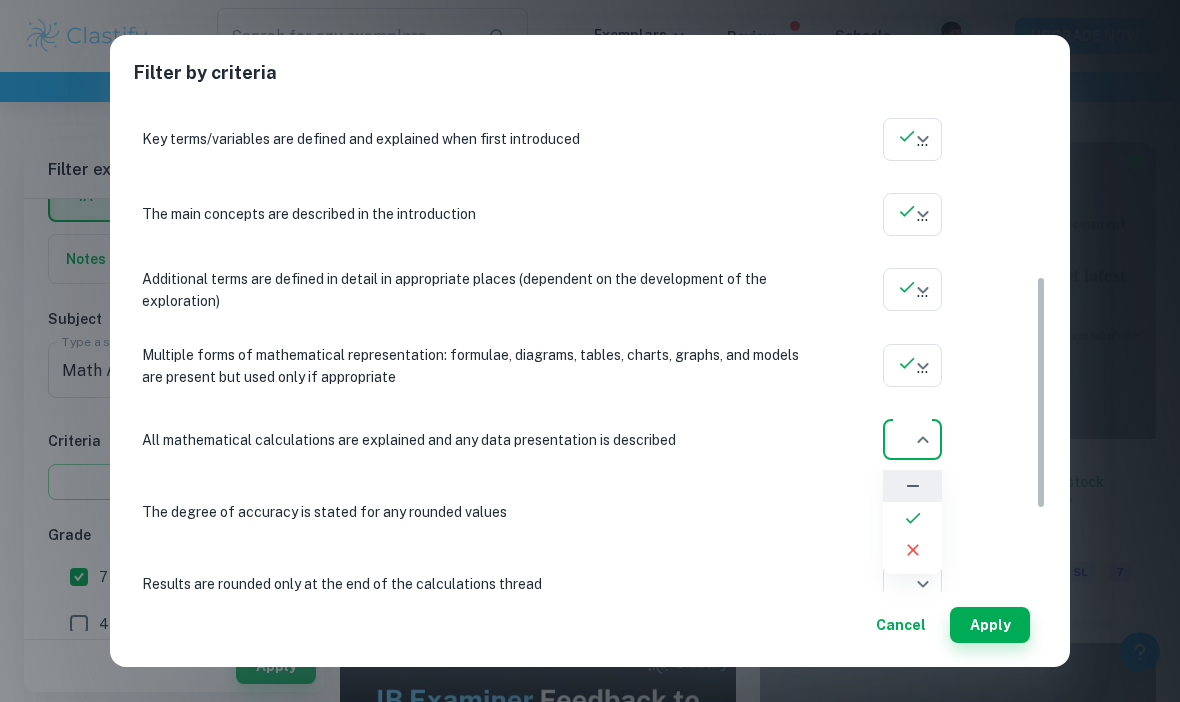 click 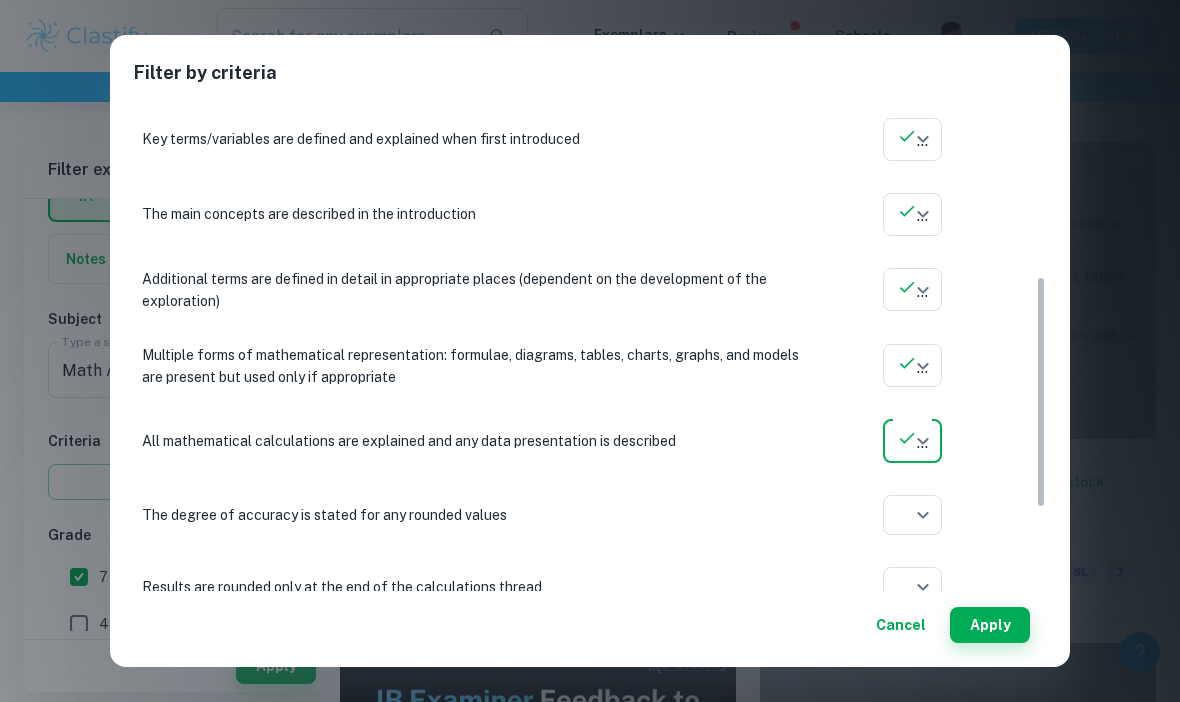 click on "We value your privacy We use cookies to enhance your browsing experience, serve personalised ads or content, and analyse our traffic. By clicking "Accept All", you consent to our use of cookies.   Cookie Policy Customise   Reject All   Accept All   Customise Consent Preferences   We use cookies to help you navigate efficiently and perform certain functions. You will find detailed information about all cookies under each consent category below. The cookies that are categorised as "Necessary" are stored on your browser as they are essential for enabling the basic functionalities of the site. ...  Show more For more information on how Google's third-party cookies operate and handle your data, see:   Google Privacy Policy Necessary Always Active Necessary cookies are required to enable the basic features of this site, such as providing secure log-in or adjusting your consent preferences. These cookies do not store any personally identifiable data. Functional Analytics Performance Advertisement Uncategorised" at bounding box center (590, -79) 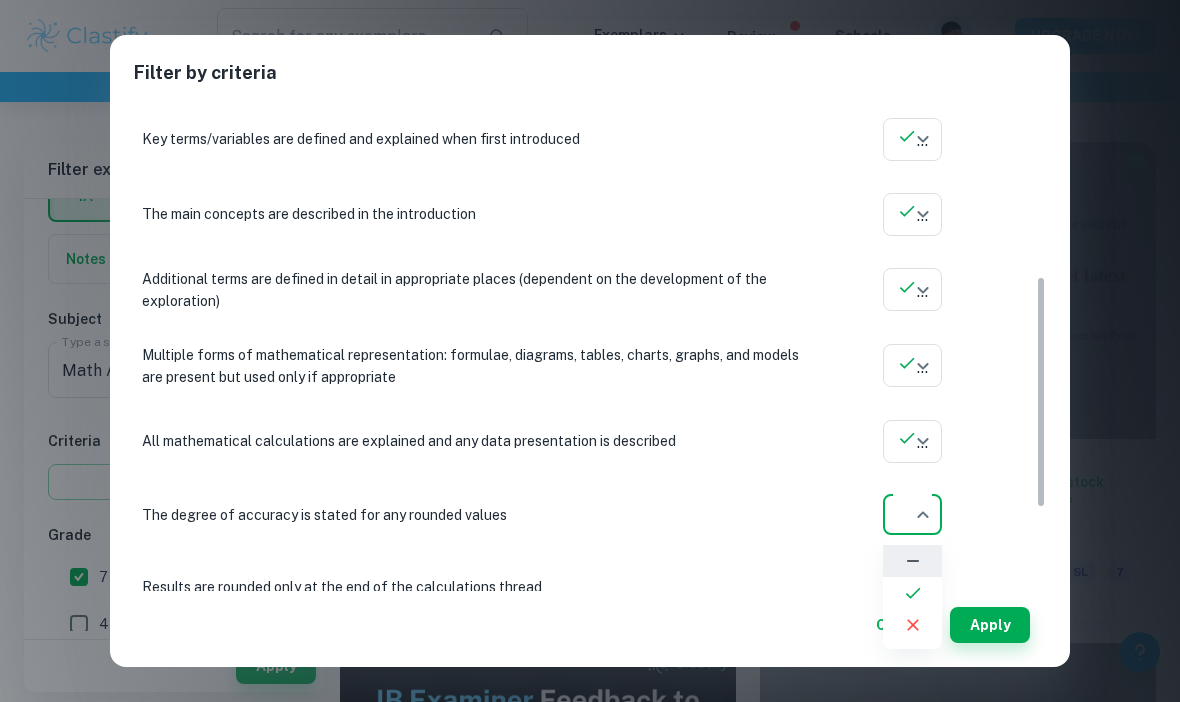click 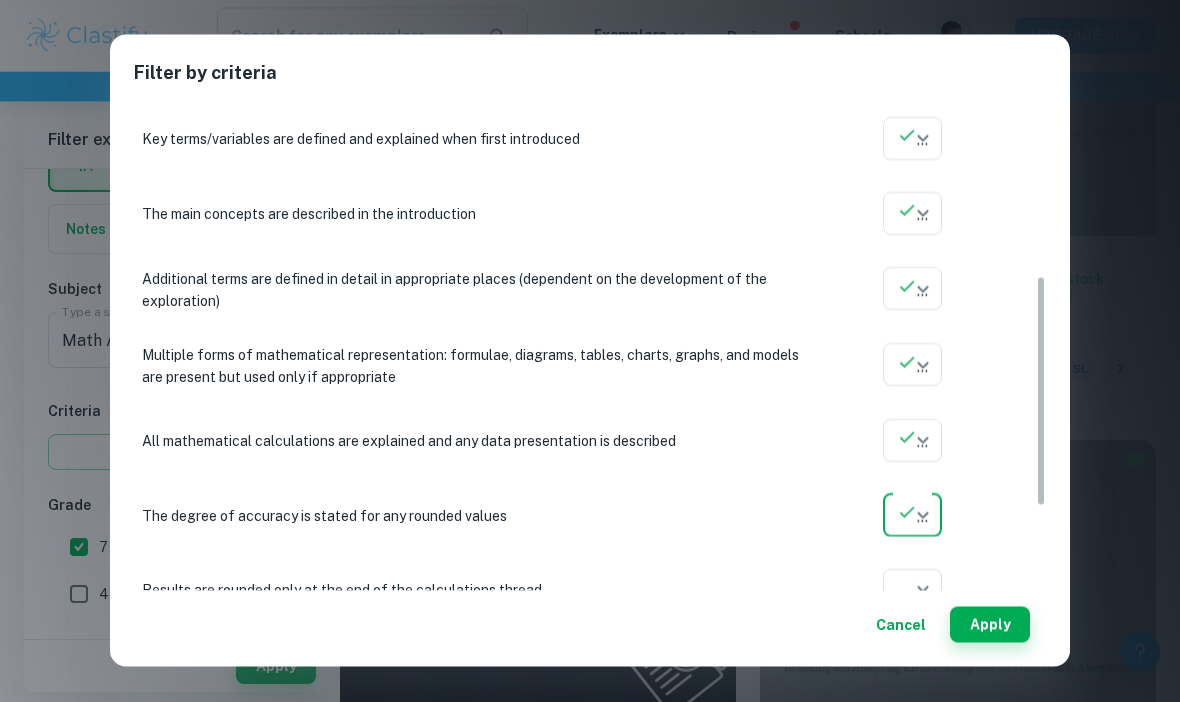 click on "We value your privacy We use cookies to enhance your browsing experience, serve personalised ads or content, and analyse our traffic. By clicking "Accept All", you consent to our use of cookies.   Cookie Policy Customise   Reject All   Accept All   Customise Consent Preferences   We use cookies to help you navigate efficiently and perform certain functions. You will find detailed information about all cookies under each consent category below. The cookies that are categorised as "Necessary" are stored on your browser as they are essential for enabling the basic functionalities of the site. ...  Show more For more information on how Google's third-party cookies operate and handle your data, see:   Google Privacy Policy Necessary Always Active Necessary cookies are required to enable the basic features of this site, such as providing secure log-in or adjusting your consent preferences. These cookies do not store any personally identifiable data. Functional Analytics Performance Advertisement Uncategorised" at bounding box center (590, -281) 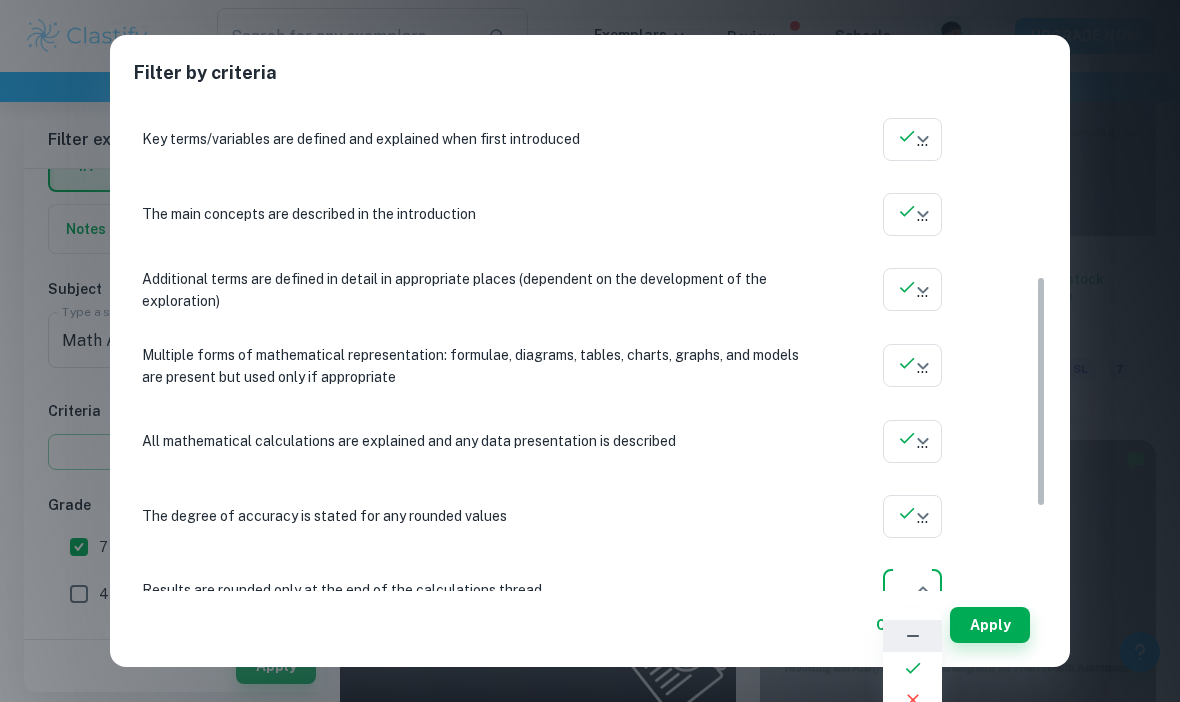 click 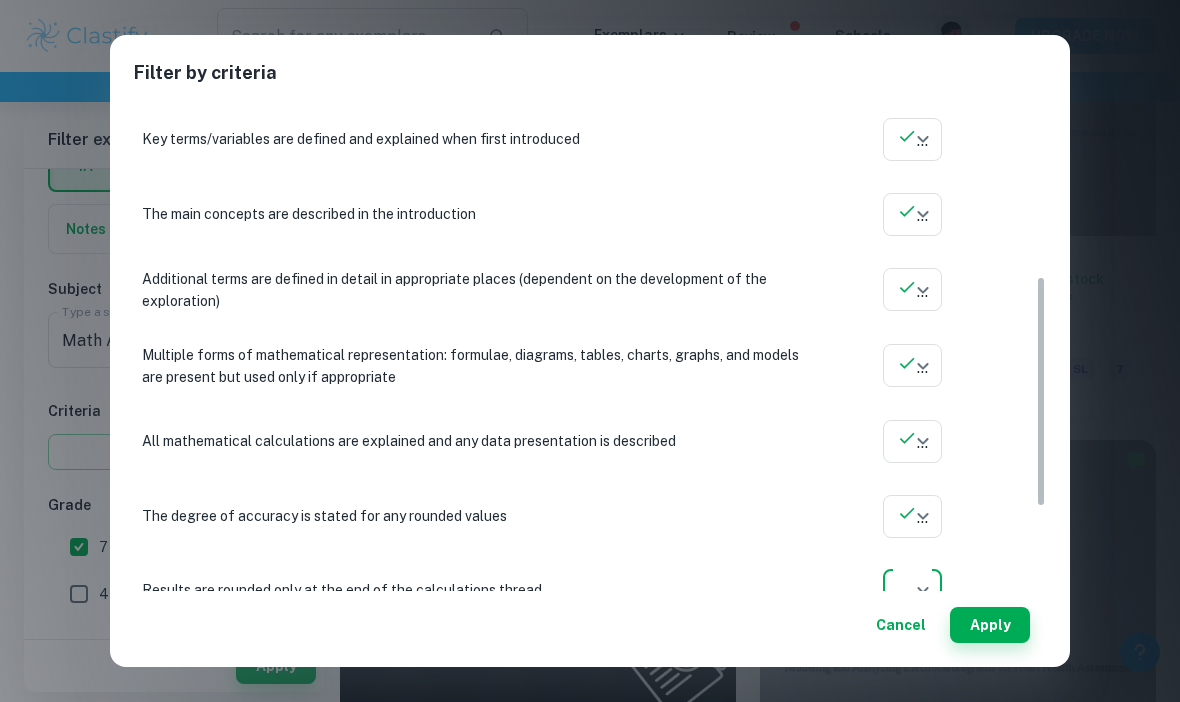 click at bounding box center (912, 644) 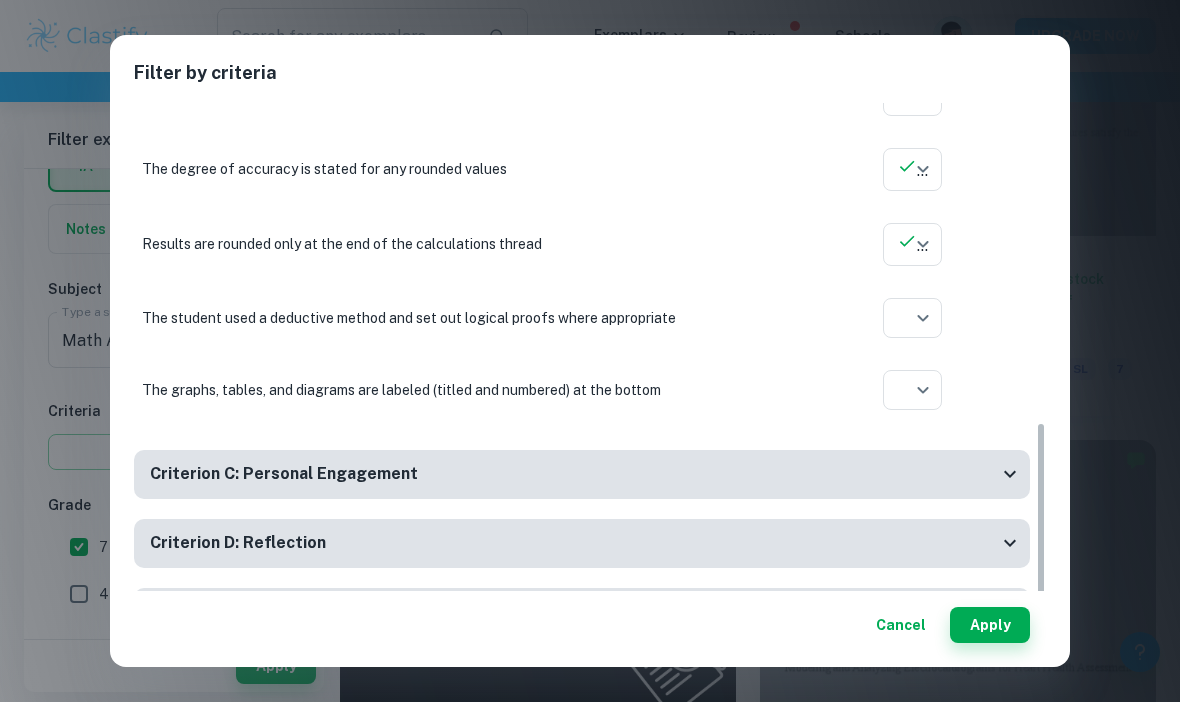 scroll, scrollTop: 757, scrollLeft: 0, axis: vertical 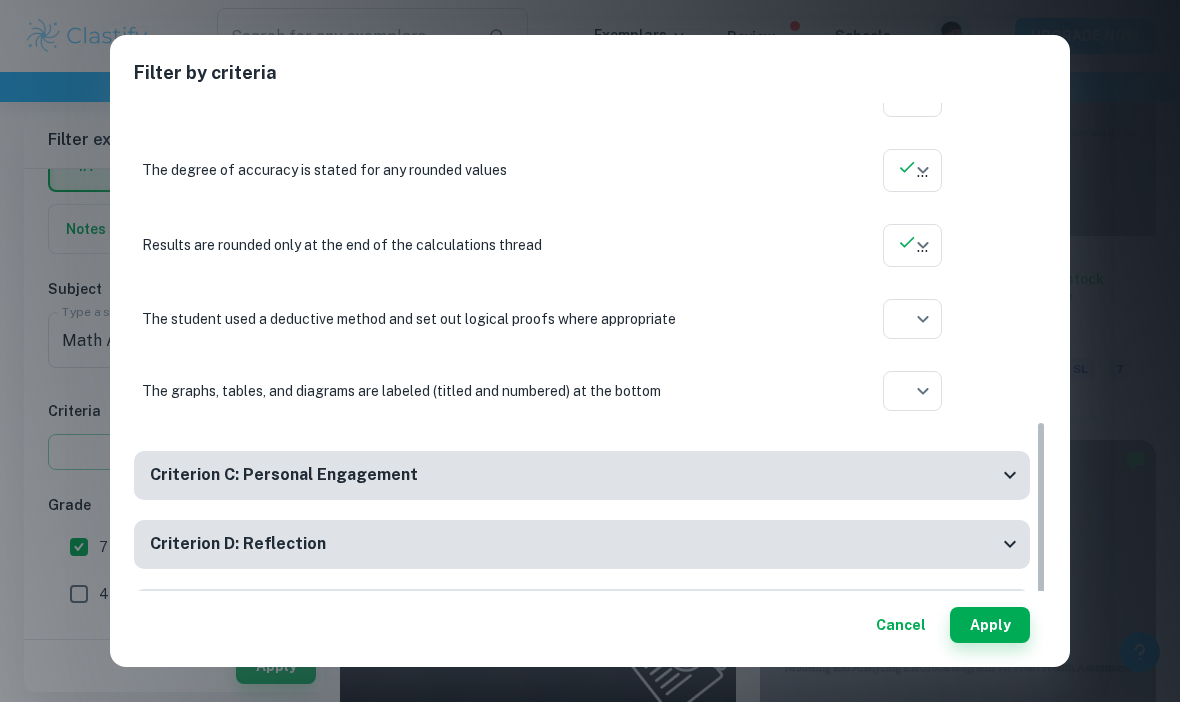click on "We value your privacy We use cookies to enhance your browsing experience, serve personalised ads or content, and analyse our traffic. By clicking "Accept All", you consent to our use of cookies.   Cookie Policy Customise   Reject All   Accept All   Customise Consent Preferences   We use cookies to help you navigate efficiently and perform certain functions. You will find detailed information about all cookies under each consent category below. The cookies that are categorised as "Necessary" are stored on your browser as they are essential for enabling the basic functionalities of the site. ...  Show more For more information on how Google's third-party cookies operate and handle your data, see:   Google Privacy Policy Necessary Always Active Necessary cookies are required to enable the basic features of this site, such as providing secure log-in or adjusting your consent preferences. These cookies do not store any personally identifiable data. Functional Analytics Performance Advertisement Uncategorised" at bounding box center (590, -282) 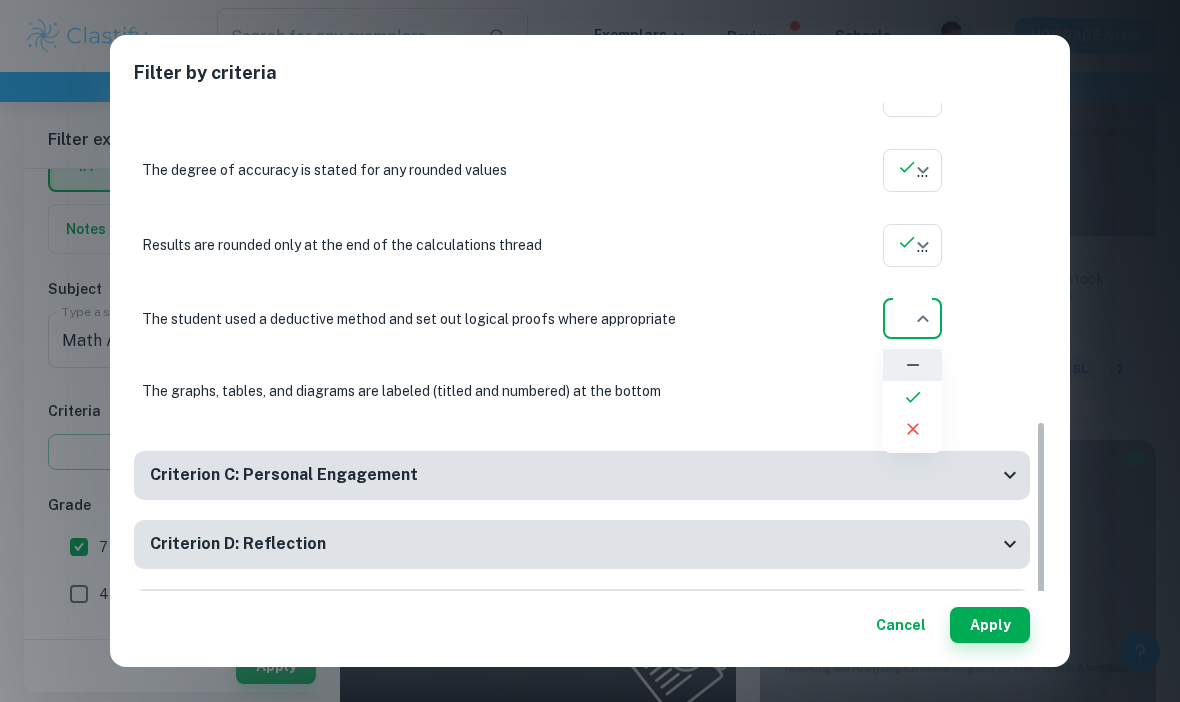 click 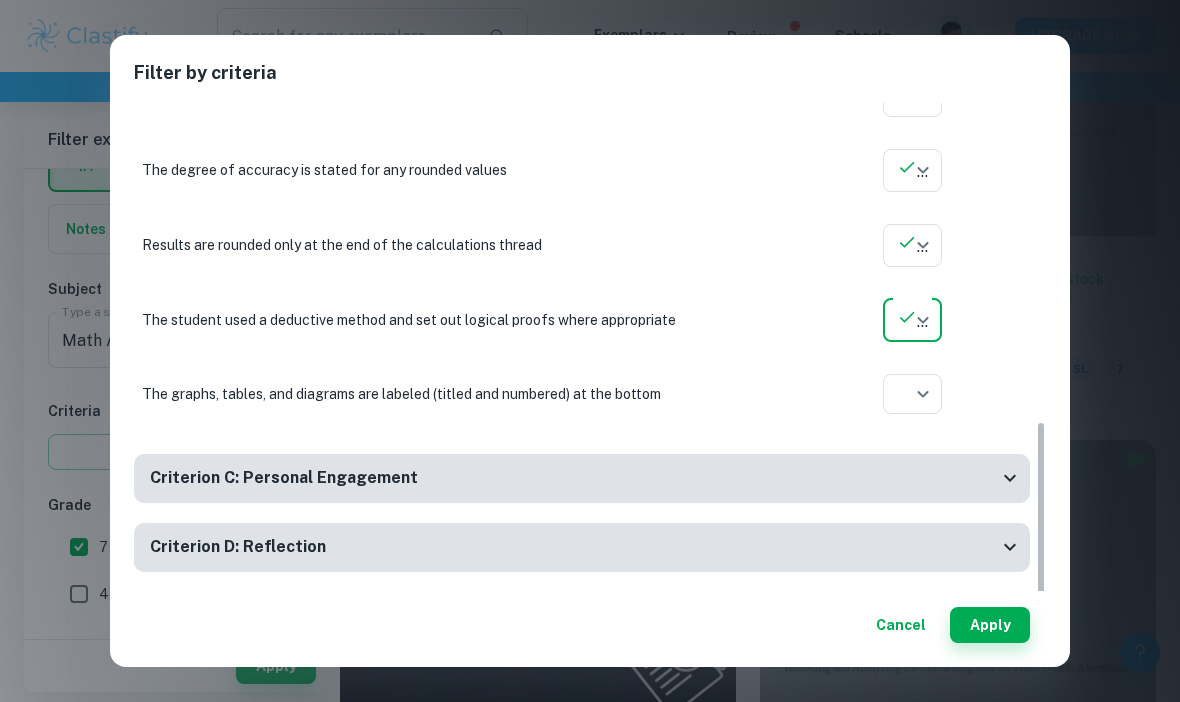 click on "We value your privacy We use cookies to enhance your browsing experience, serve personalised ads or content, and analyse our traffic. By clicking "Accept All", you consent to our use of cookies.   Cookie Policy Customise   Reject All   Accept All   Customise Consent Preferences   We use cookies to help you navigate efficiently and perform certain functions. You will find detailed information about all cookies under each consent category below. The cookies that are categorised as "Necessary" are stored on your browser as they are essential for enabling the basic functionalities of the site. ...  Show more For more information on how Google's third-party cookies operate and handle your data, see:   Google Privacy Policy Necessary Always Active Necessary cookies are required to enable the basic features of this site, such as providing secure log-in or adjusting your consent preferences. These cookies do not store any personally identifiable data. Functional Analytics Performance Advertisement Uncategorised" at bounding box center (590, -282) 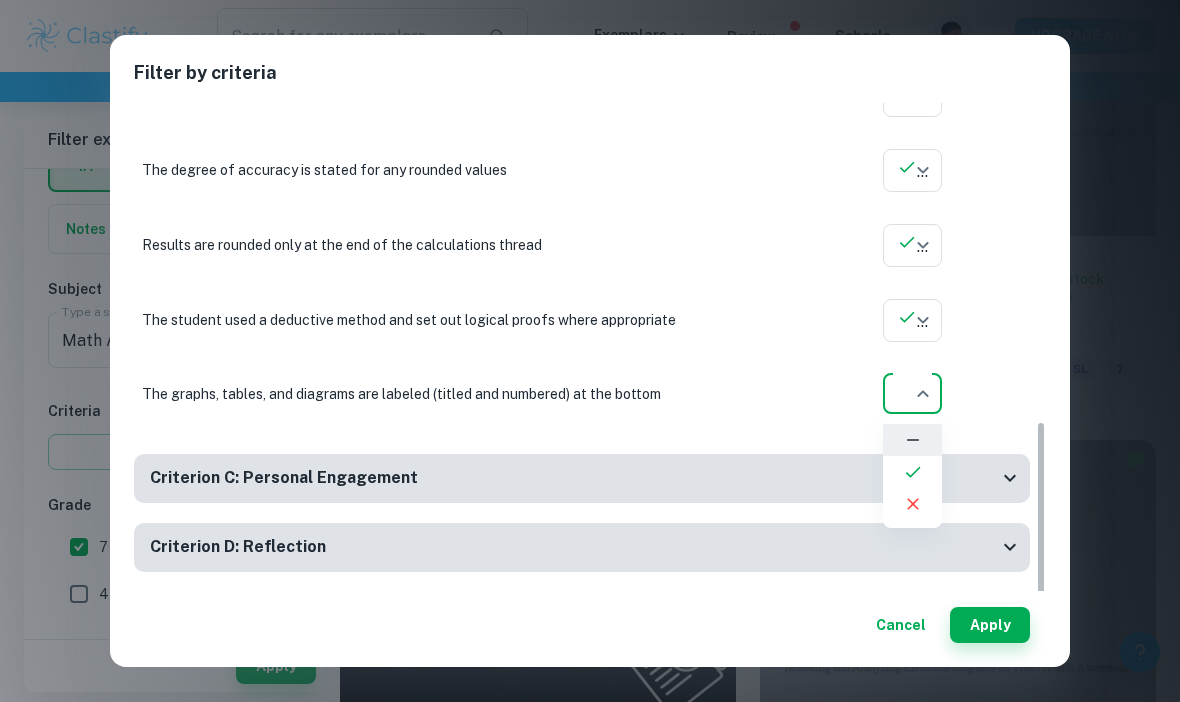 click 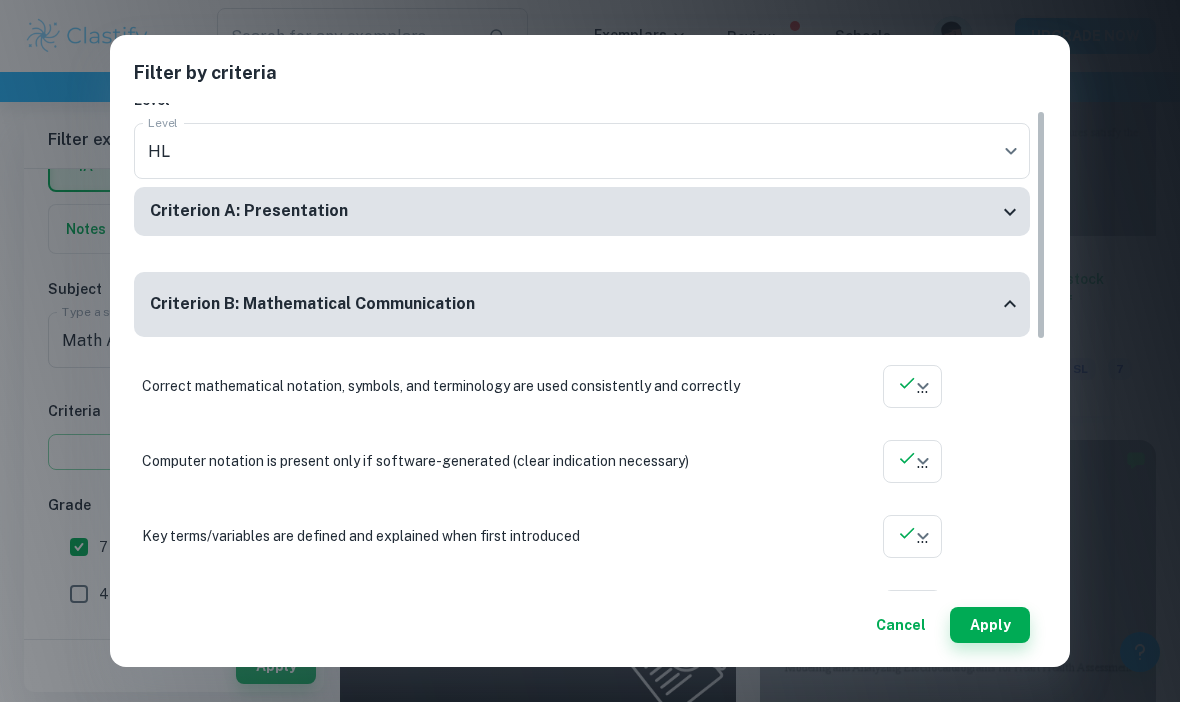 scroll, scrollTop: 18, scrollLeft: 0, axis: vertical 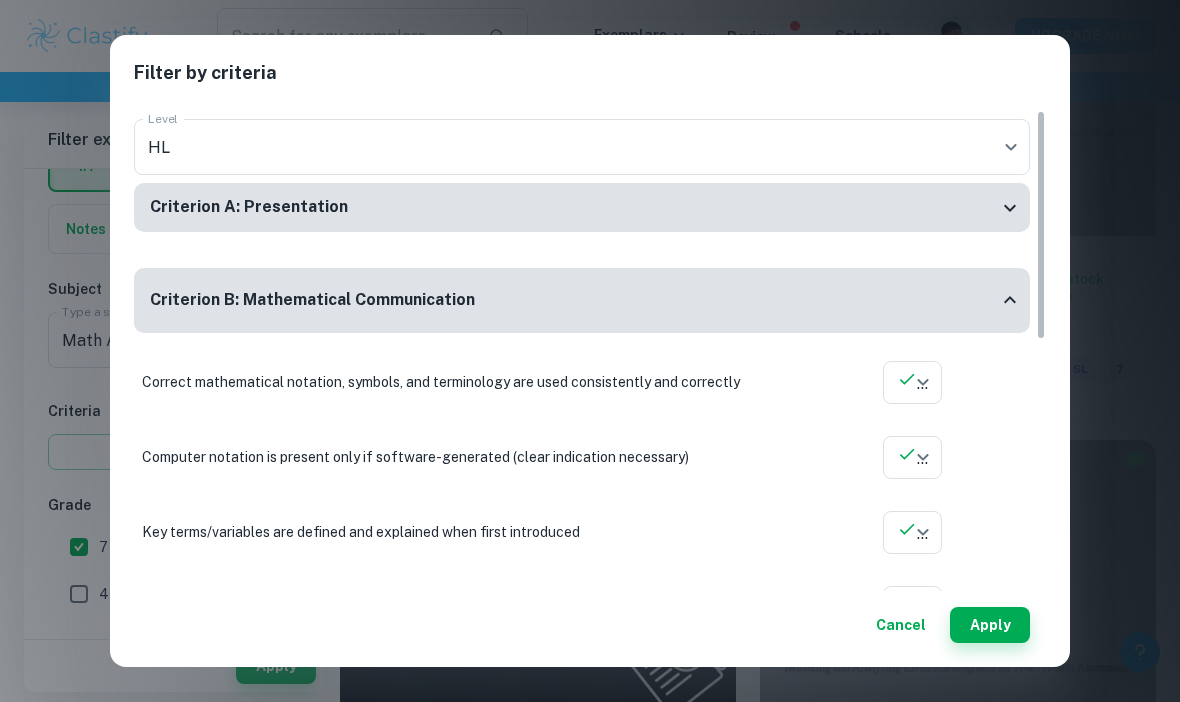 click on "Criterion B: Mathematical Communication" at bounding box center (582, 300) 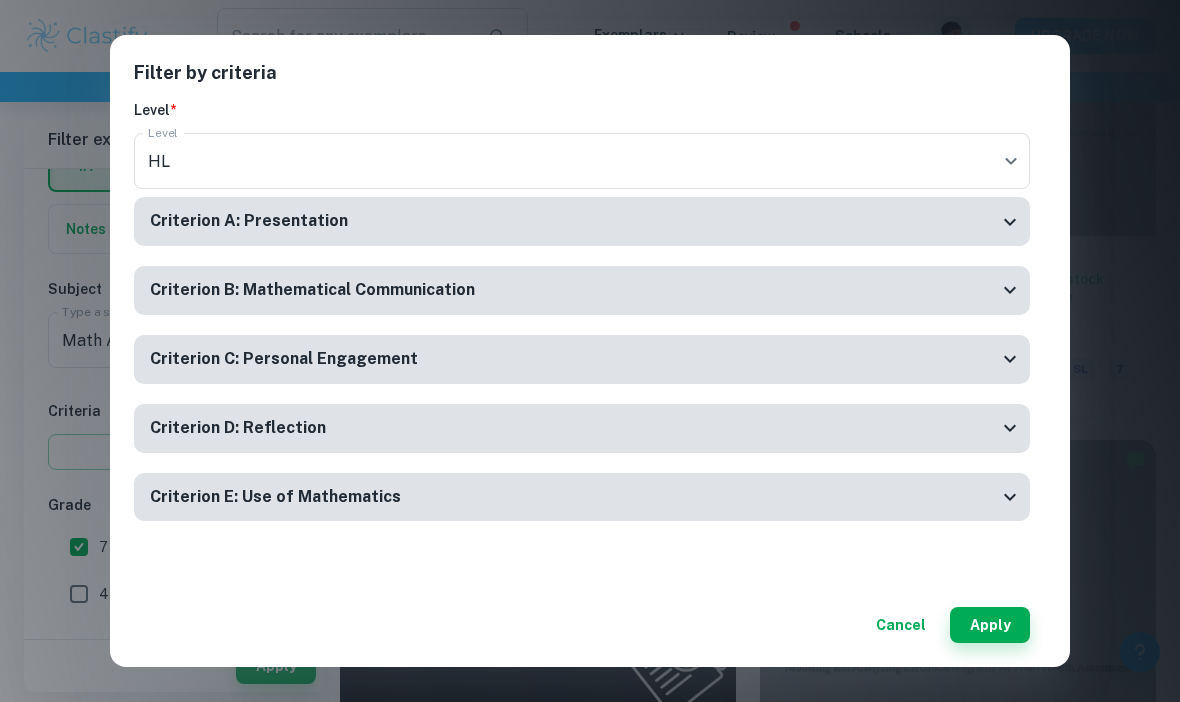 scroll, scrollTop: 0, scrollLeft: 0, axis: both 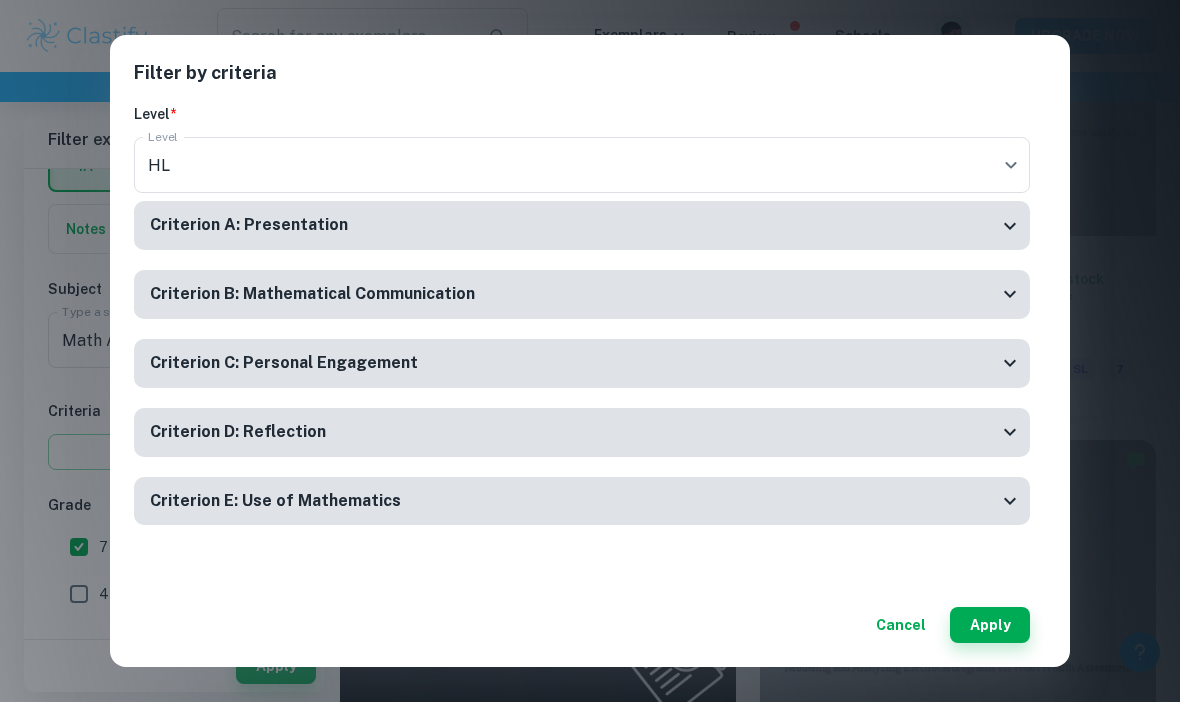 click 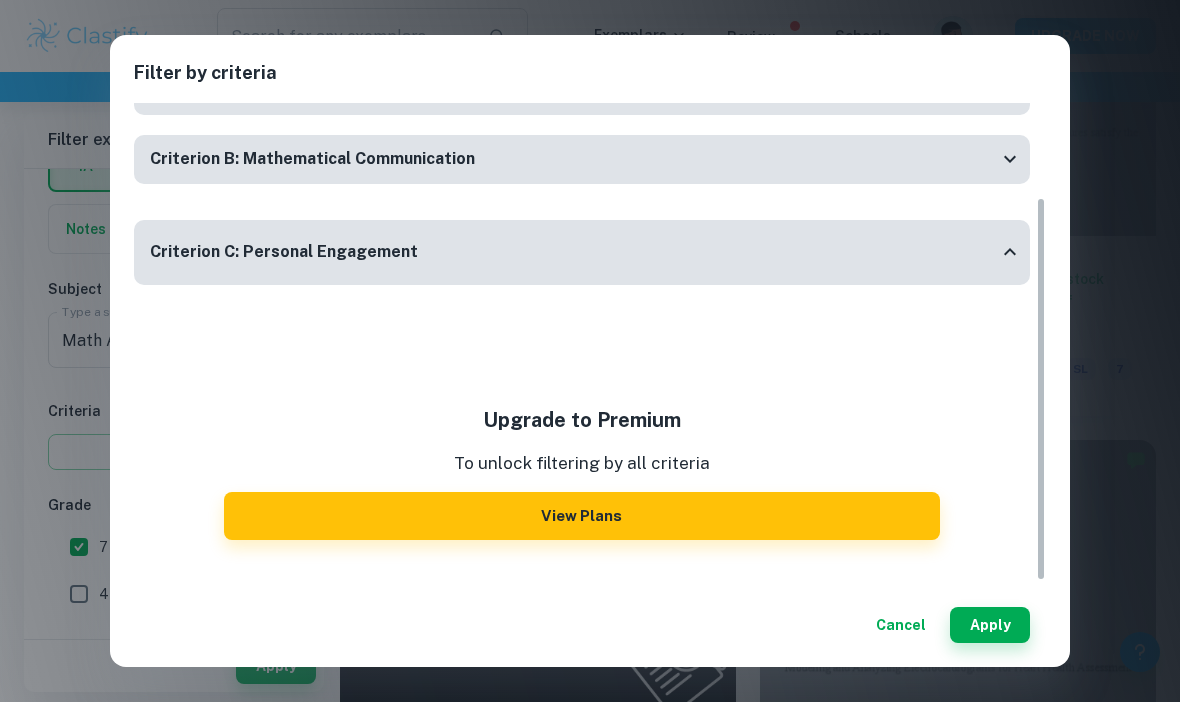 scroll, scrollTop: 132, scrollLeft: 0, axis: vertical 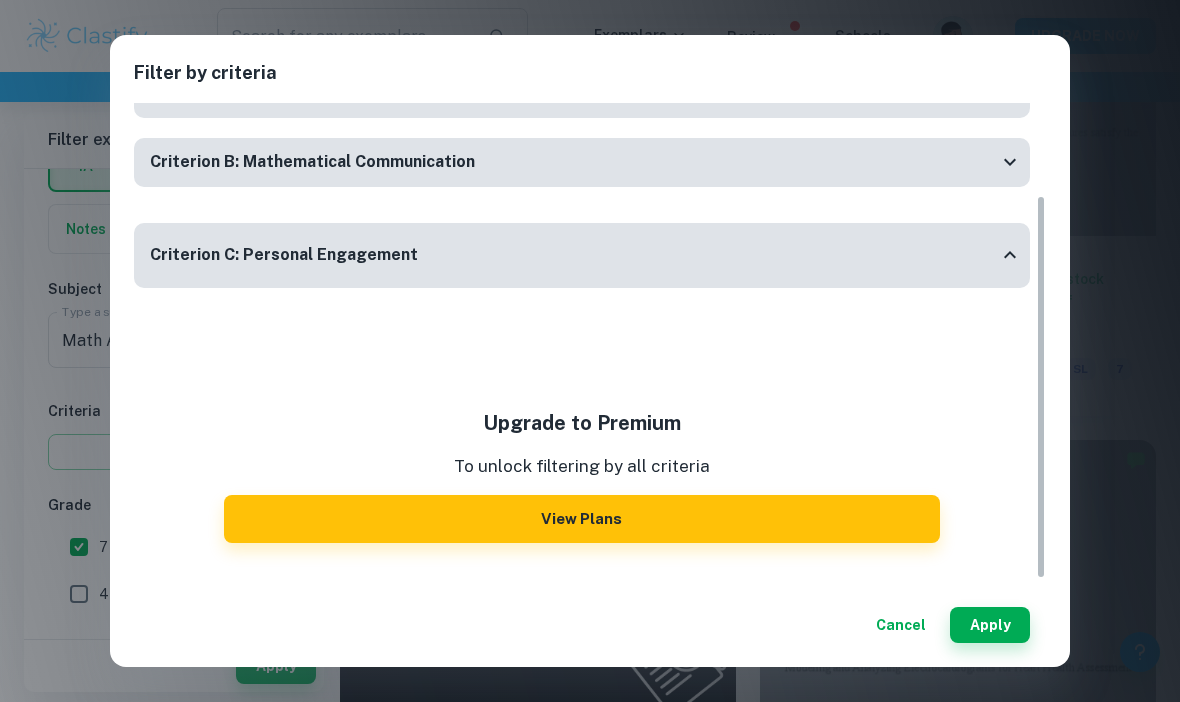 click on "Criterion C: Personal Engagement" at bounding box center (582, 255) 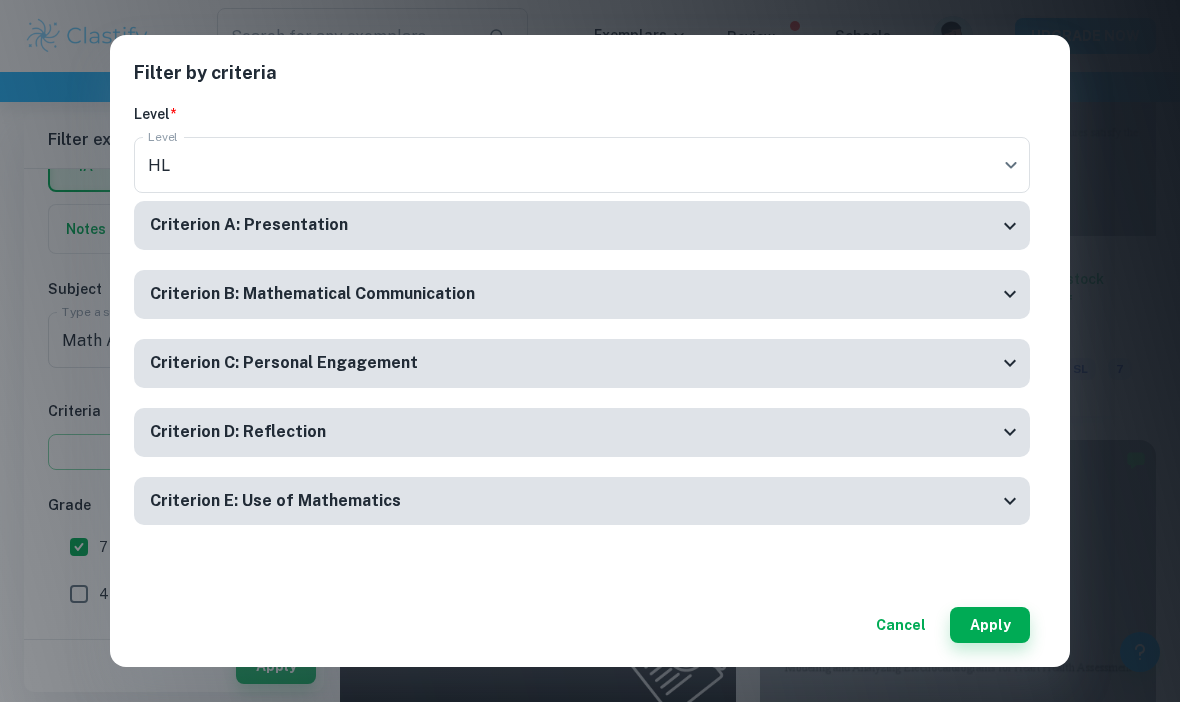 click on "Criterion D: Reflection" at bounding box center (574, 432) 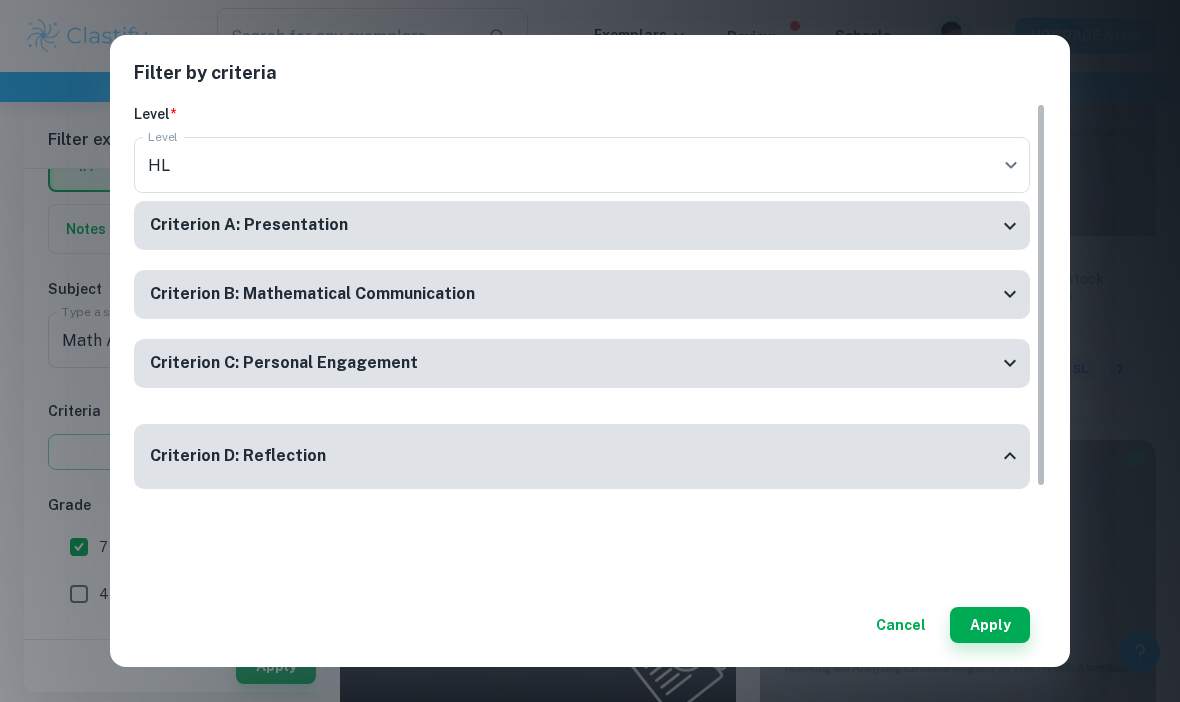 click on "Criterion D: Reflection" at bounding box center [574, 456] 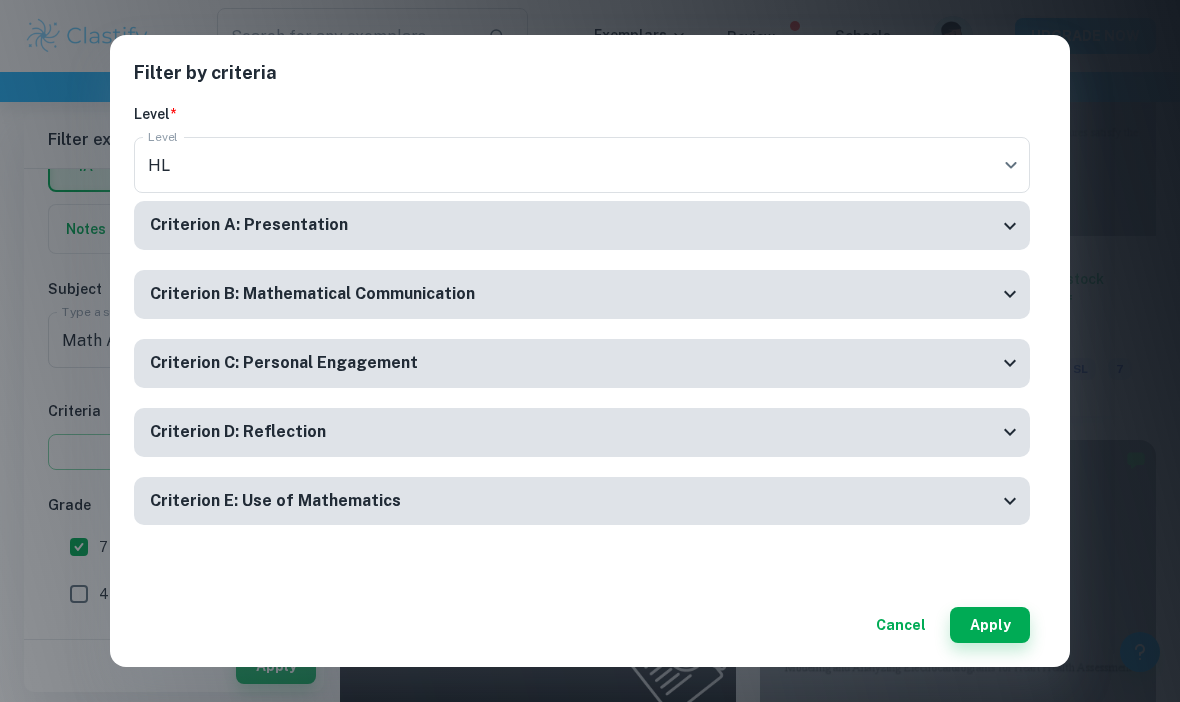 click on "Criterion E: Use of Mathematics" at bounding box center (582, 501) 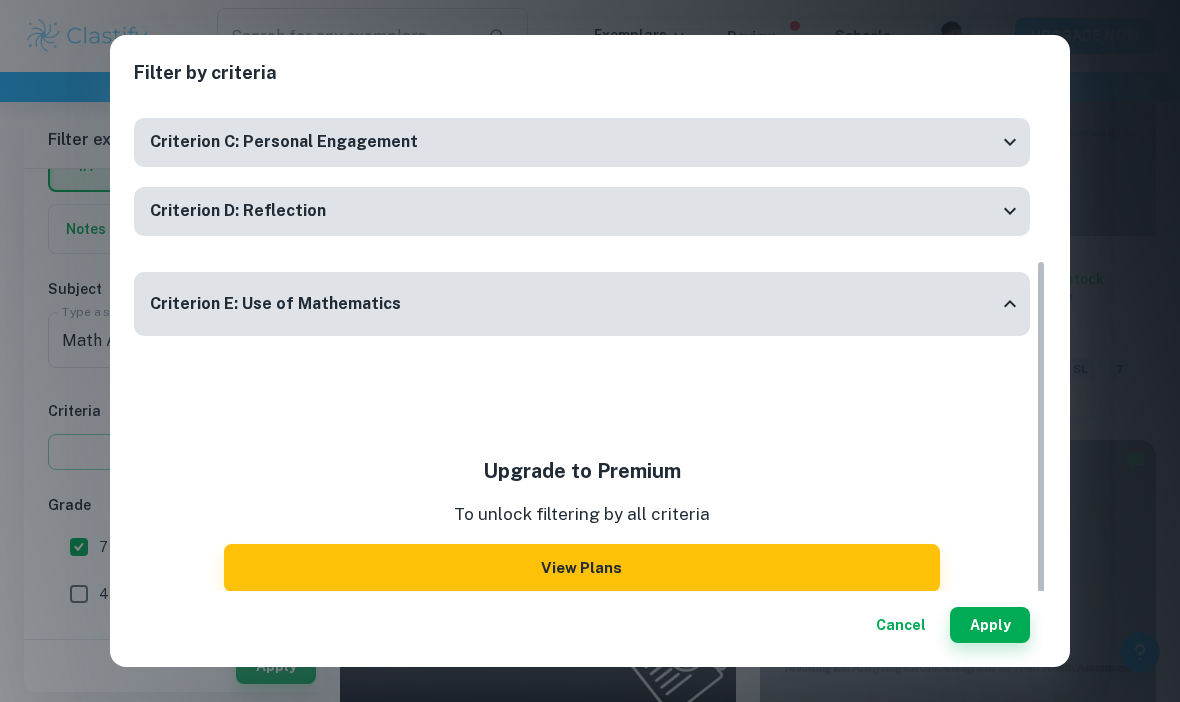 scroll, scrollTop: 220, scrollLeft: 0, axis: vertical 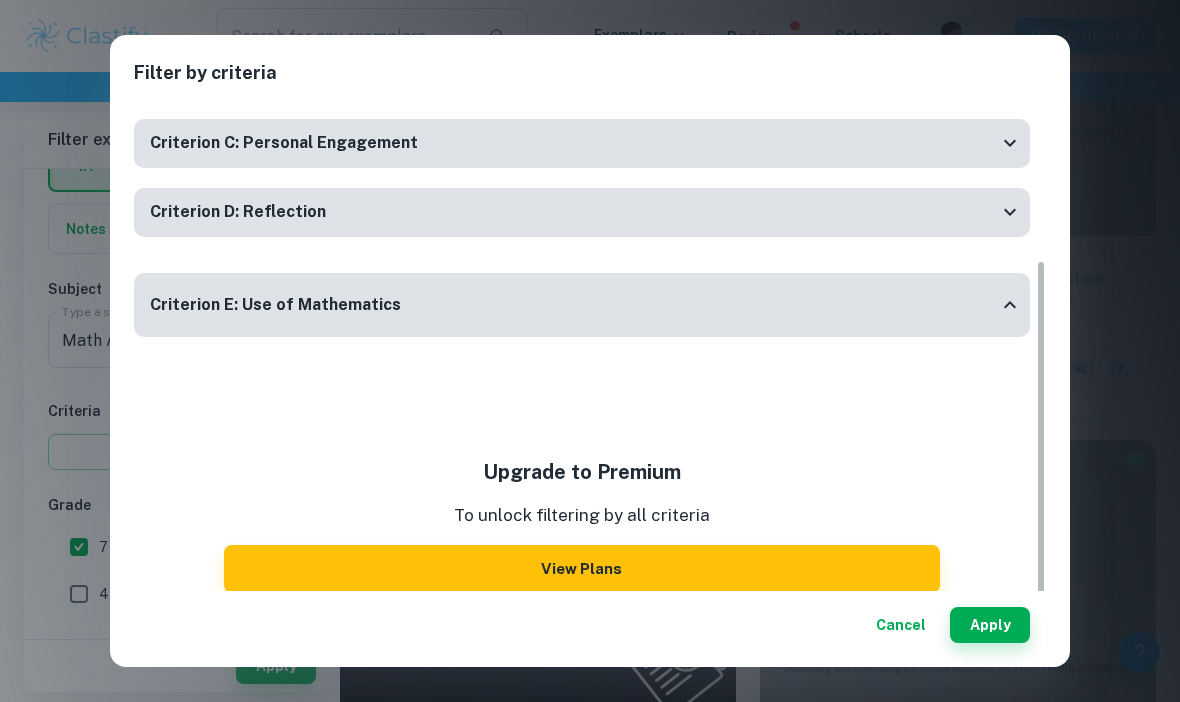click 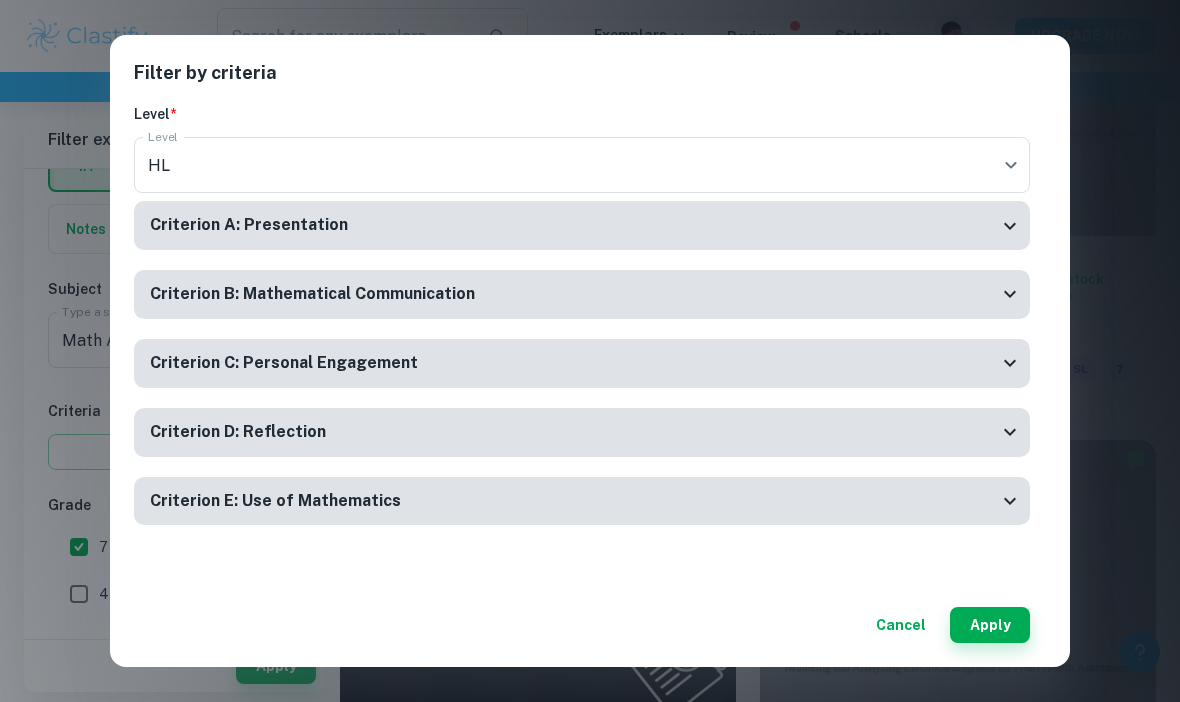 click on "Apply" at bounding box center [990, 625] 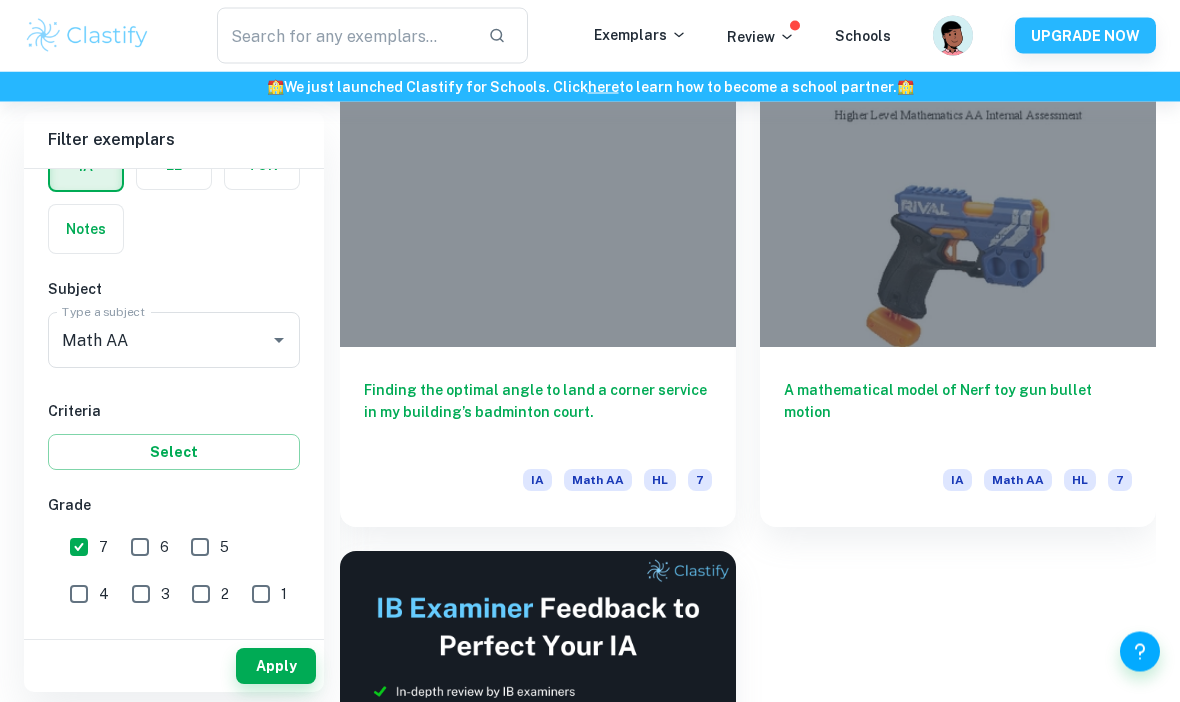 scroll, scrollTop: 624, scrollLeft: 0, axis: vertical 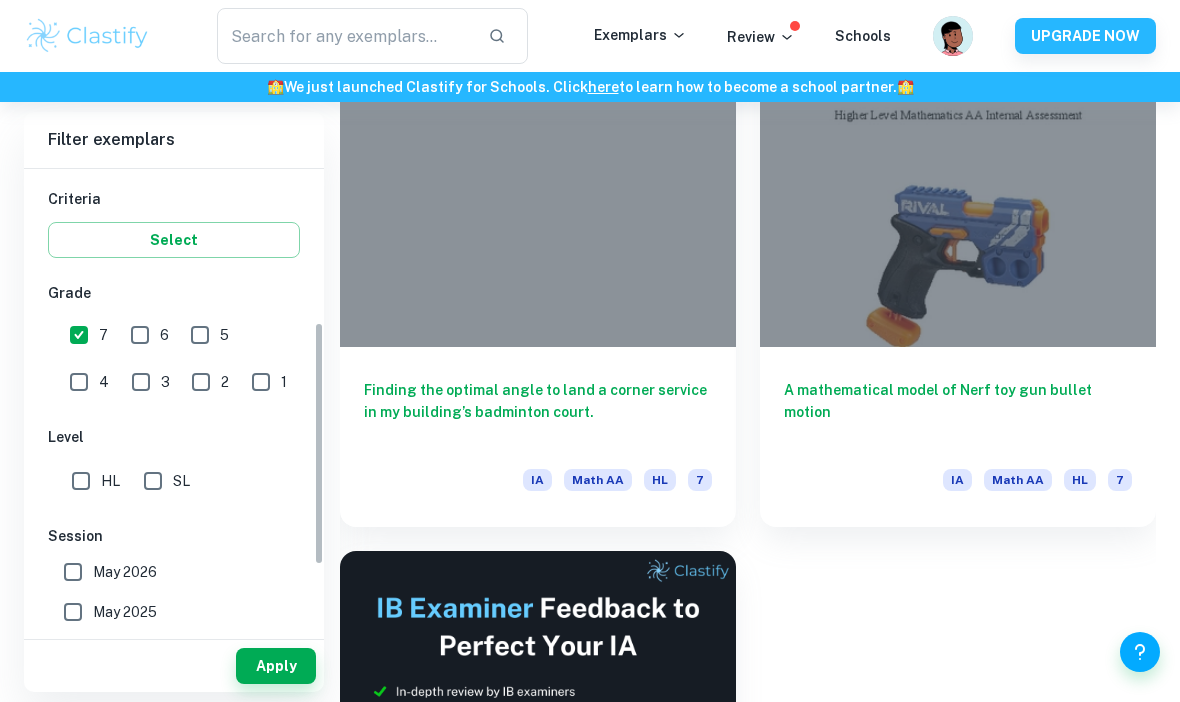click on "HL" at bounding box center [81, 481] 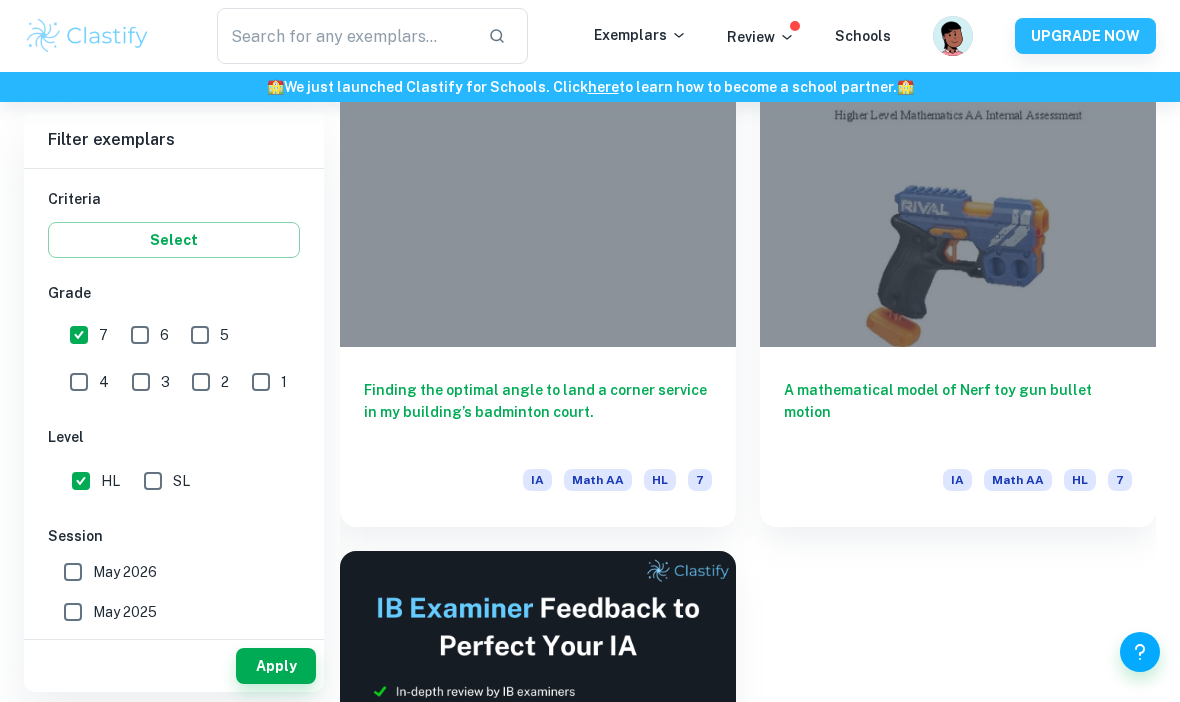 click on "May 2025" at bounding box center (73, 612) 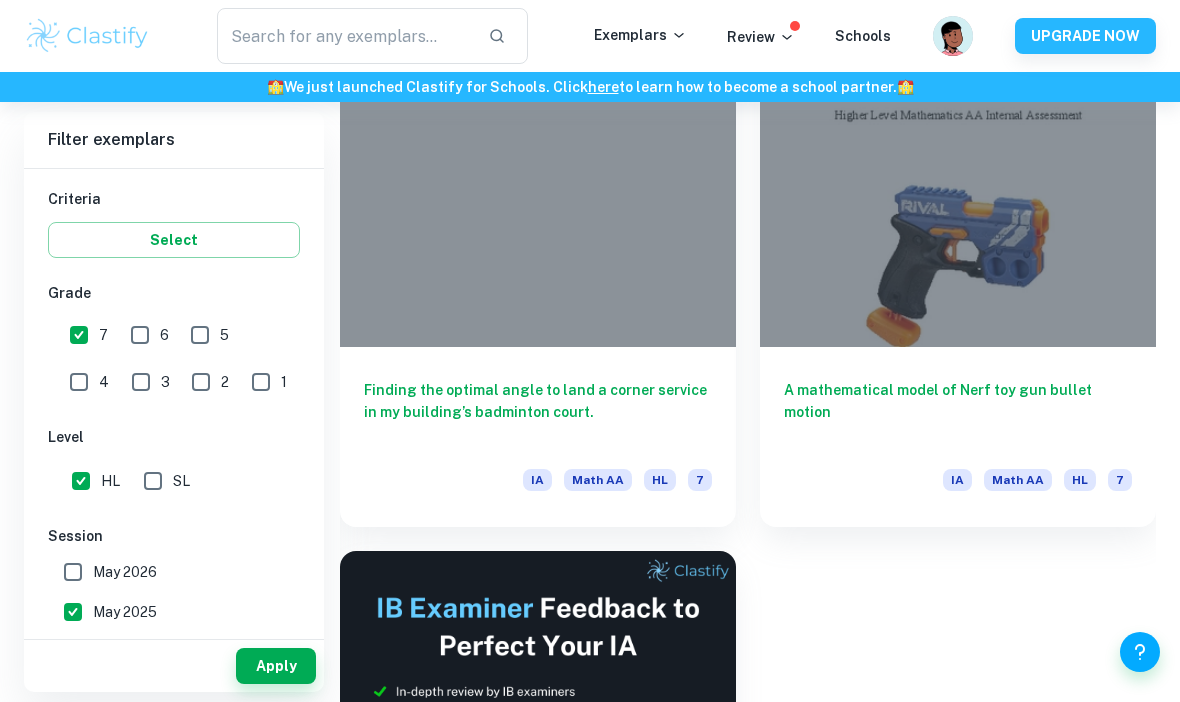 click on "Apply" at bounding box center (276, 666) 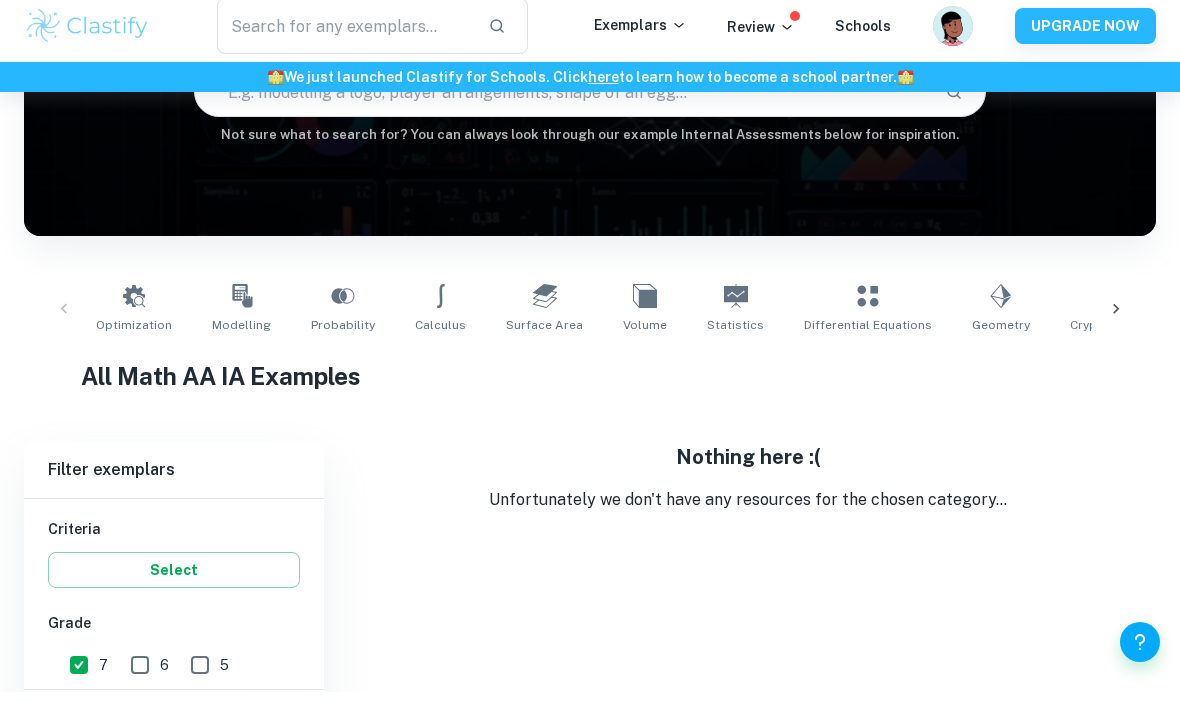 scroll, scrollTop: 203, scrollLeft: 0, axis: vertical 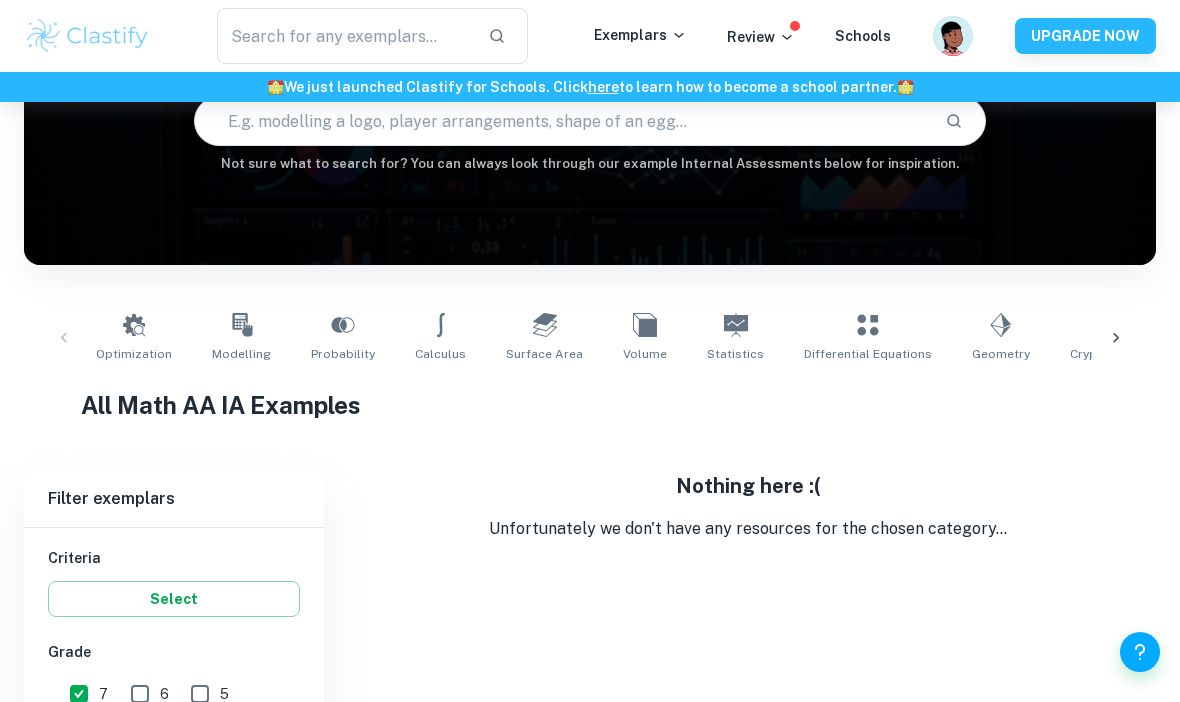 click on "Optimization Modelling Probability Calculus Surface Area Volume Statistics Differential Equations Geometry Cryptography Algebra Trigonometry Complex Numbers Kinematics Functions Correlation" at bounding box center [590, 338] 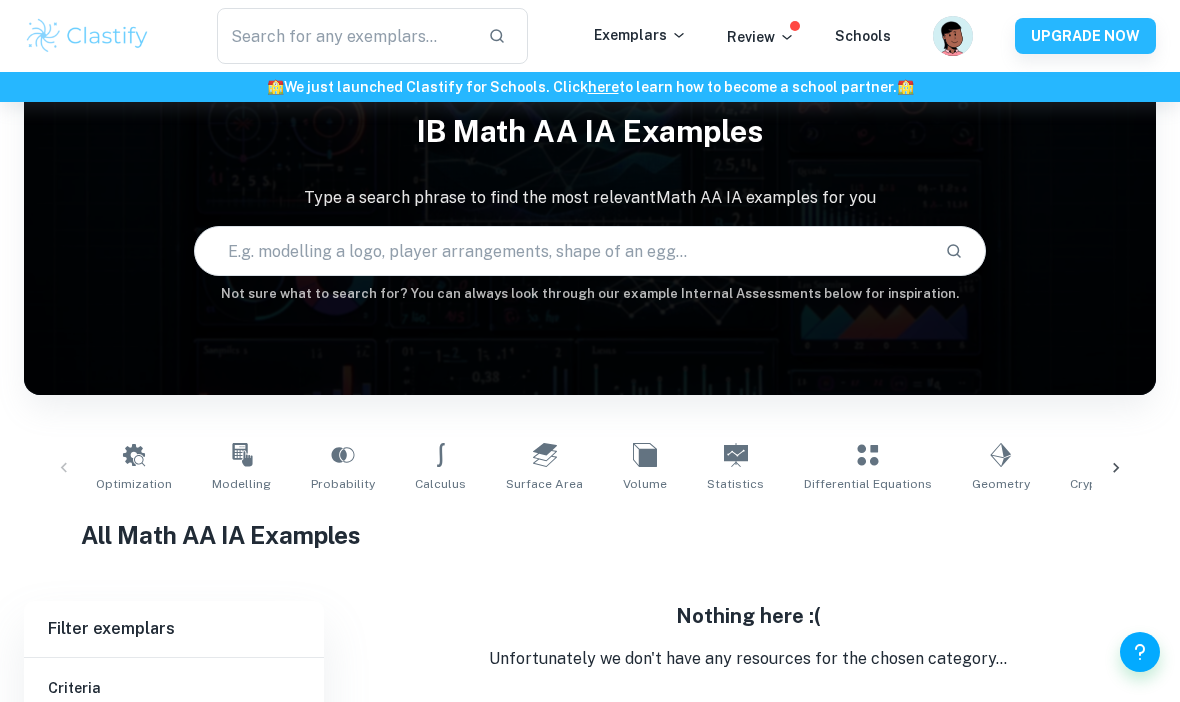 scroll, scrollTop: 0, scrollLeft: 0, axis: both 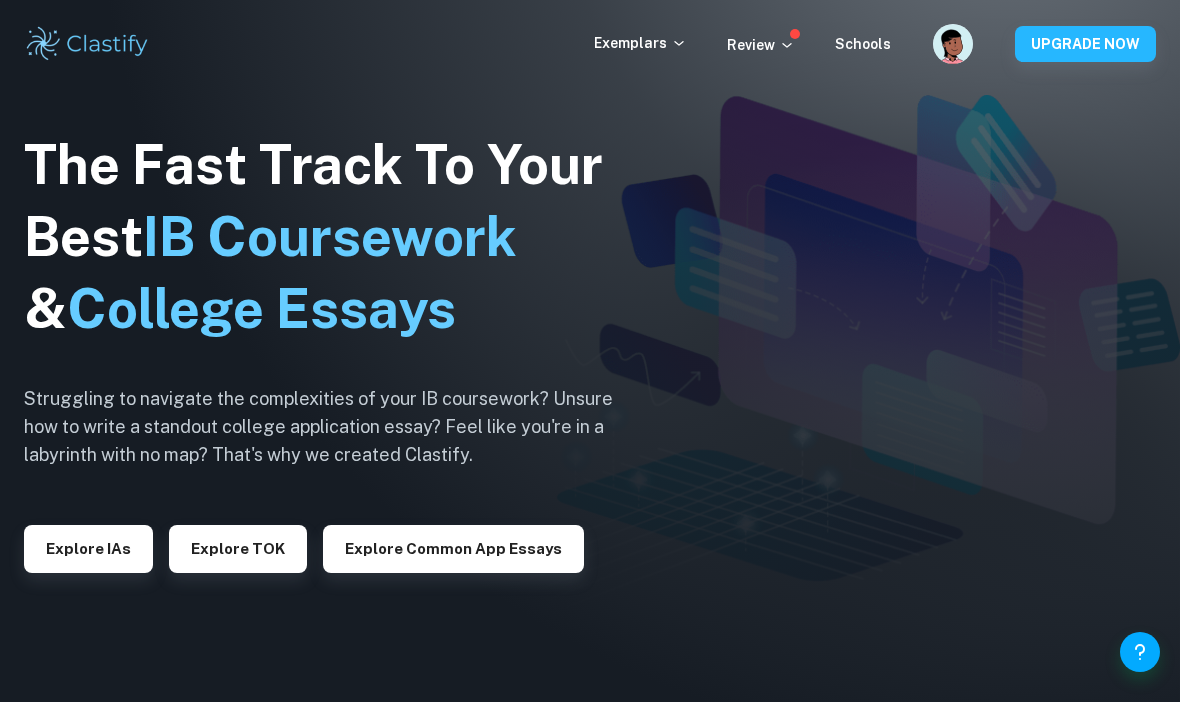 click on "Explore TOK" at bounding box center (238, 549) 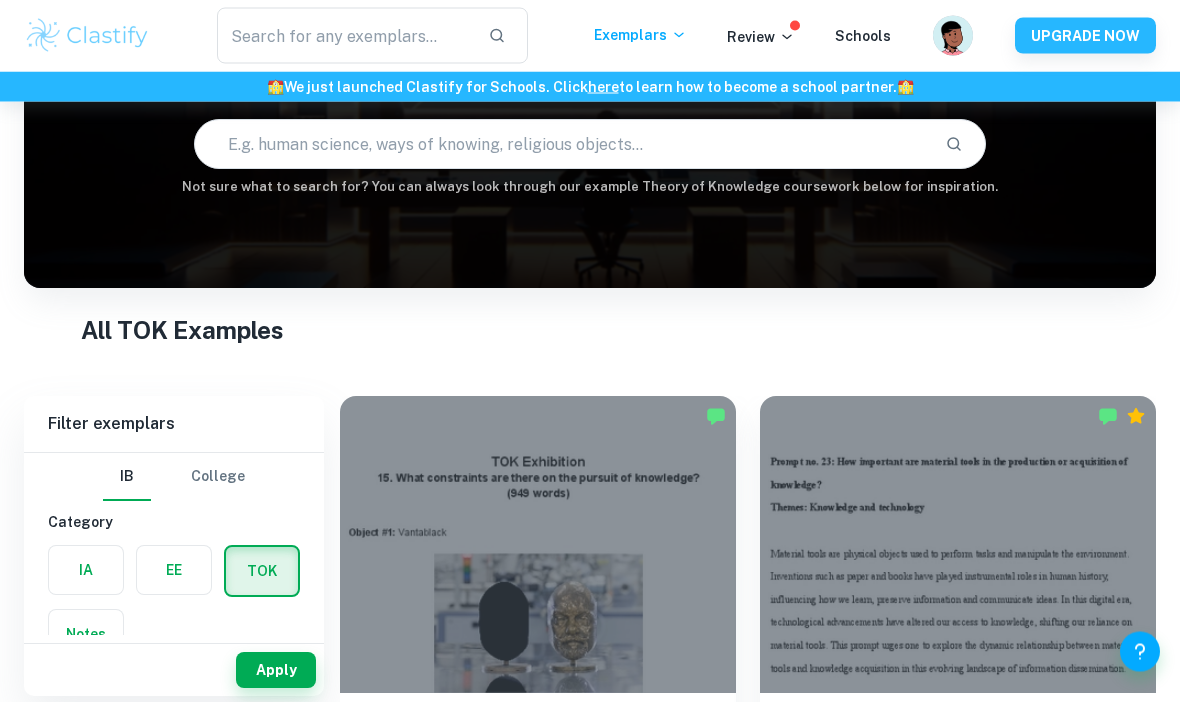 scroll, scrollTop: 180, scrollLeft: 0, axis: vertical 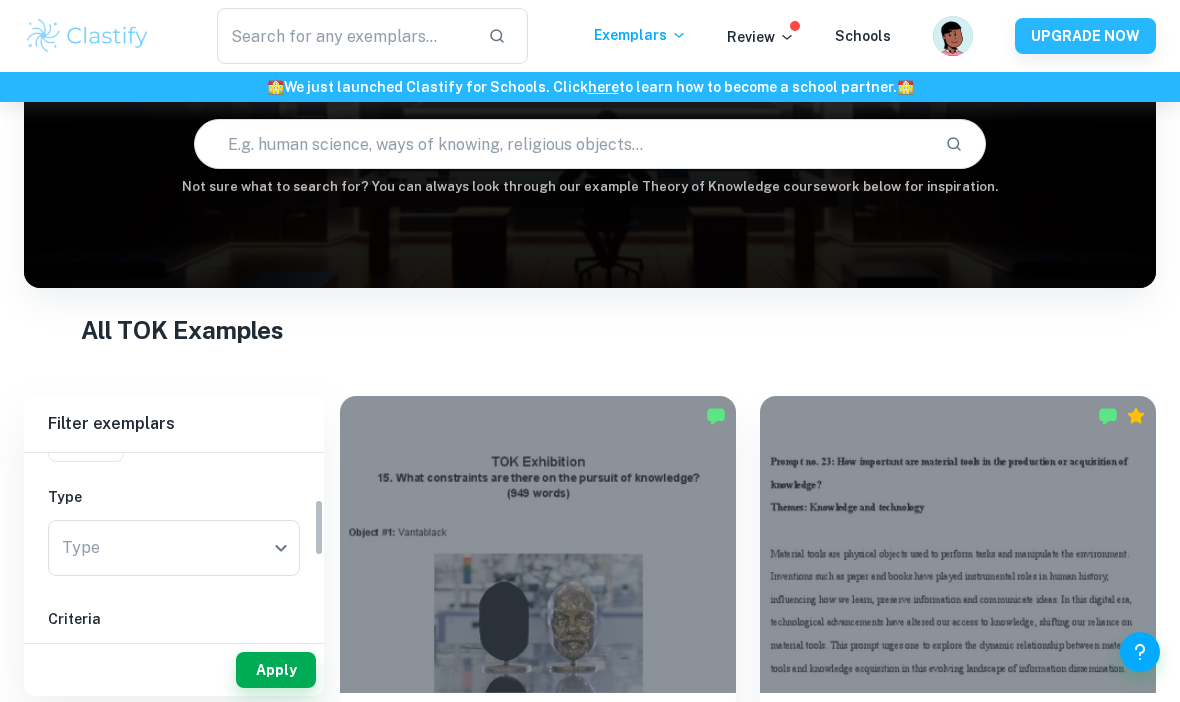 click on "We value your privacy We use cookies to enhance your browsing experience, serve personalised ads or content, and analyse our traffic. By clicking "Accept All", you consent to our use of cookies.   Cookie Policy Customise   Reject All   Accept All   Customise Consent Preferences   We use cookies to help you navigate efficiently and perform certain functions. You will find detailed information about all cookies under each consent category below. The cookies that are categorised as "Necessary" are stored on your browser as they are essential for enabling the basic functionalities of the site. ...  Show more For more information on how Google's third-party cookies operate and handle your data, see:   Google Privacy Policy Necessary Always Active Necessary cookies are required to enable the basic features of this site, such as providing secure log-in or adjusting your consent preferences. These cookies do not store any personally identifiable data. Functional Analytics Performance Advertisement Uncategorised" at bounding box center (590, 273) 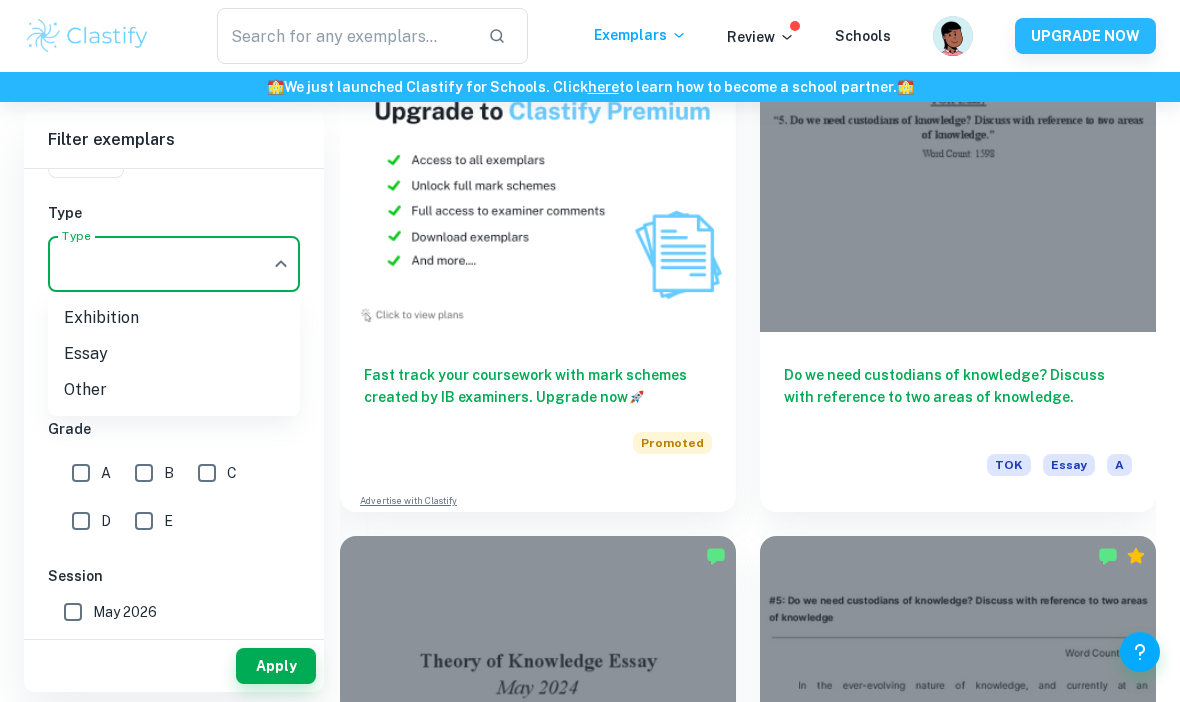 scroll, scrollTop: 2055, scrollLeft: 0, axis: vertical 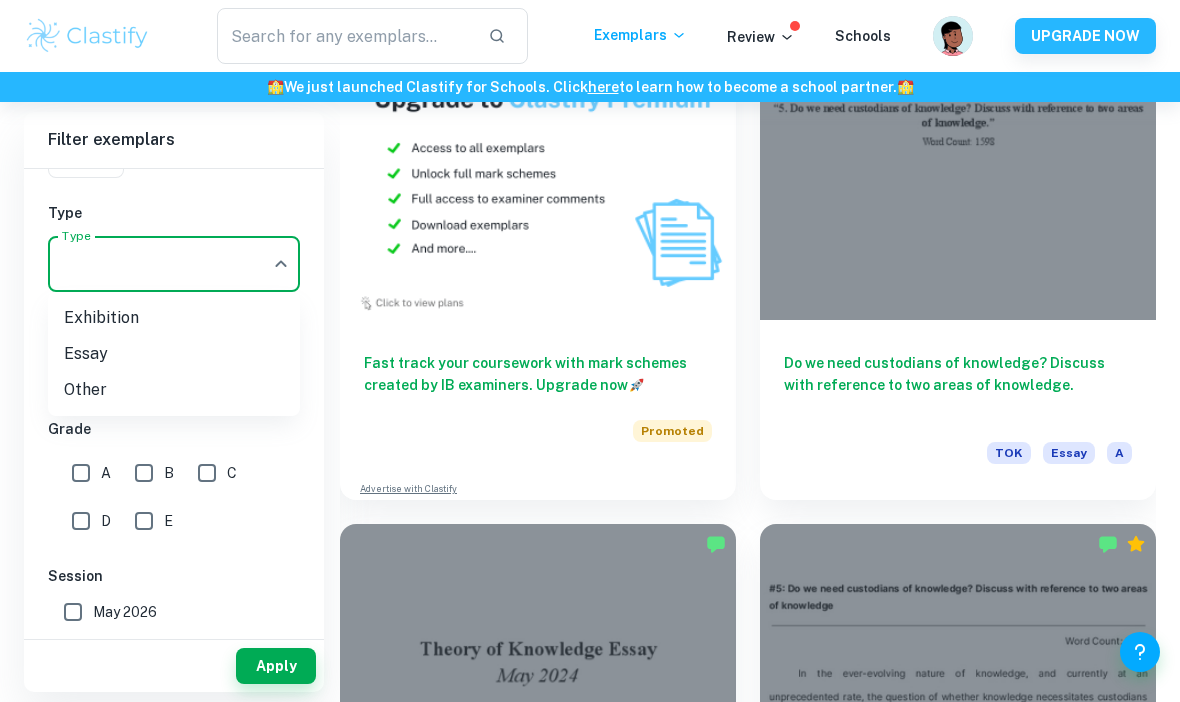 click on "Exhibition" at bounding box center (174, 318) 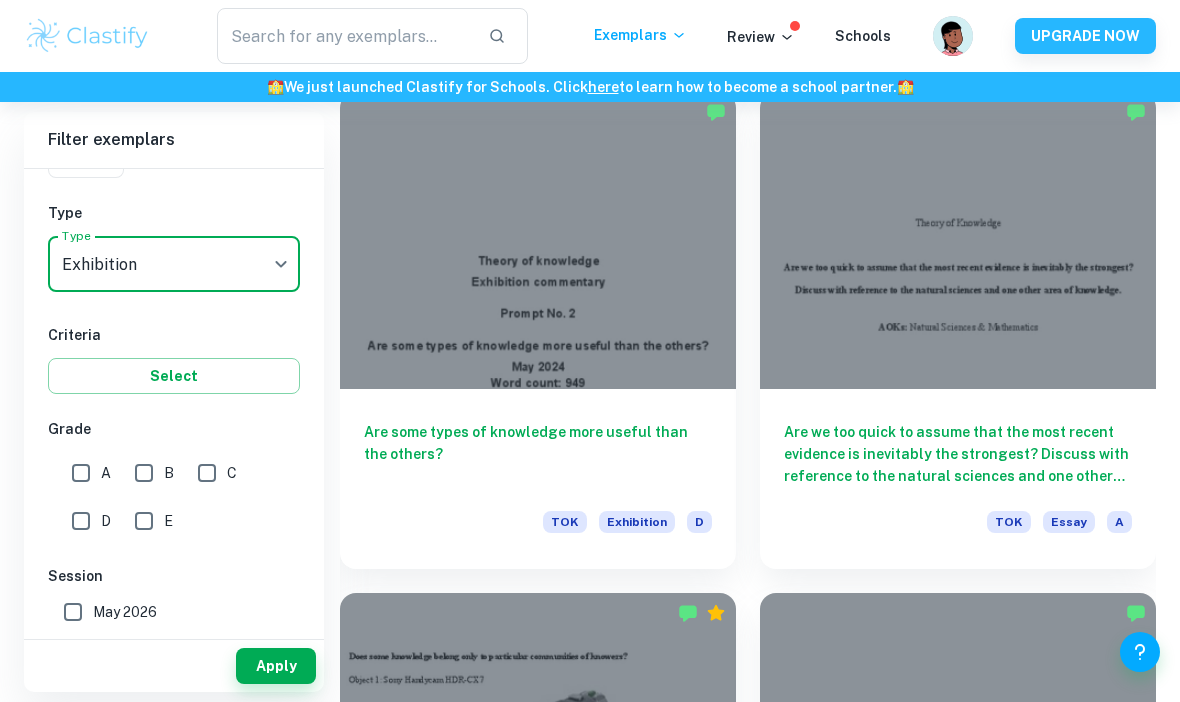 scroll, scrollTop: 3990, scrollLeft: 0, axis: vertical 